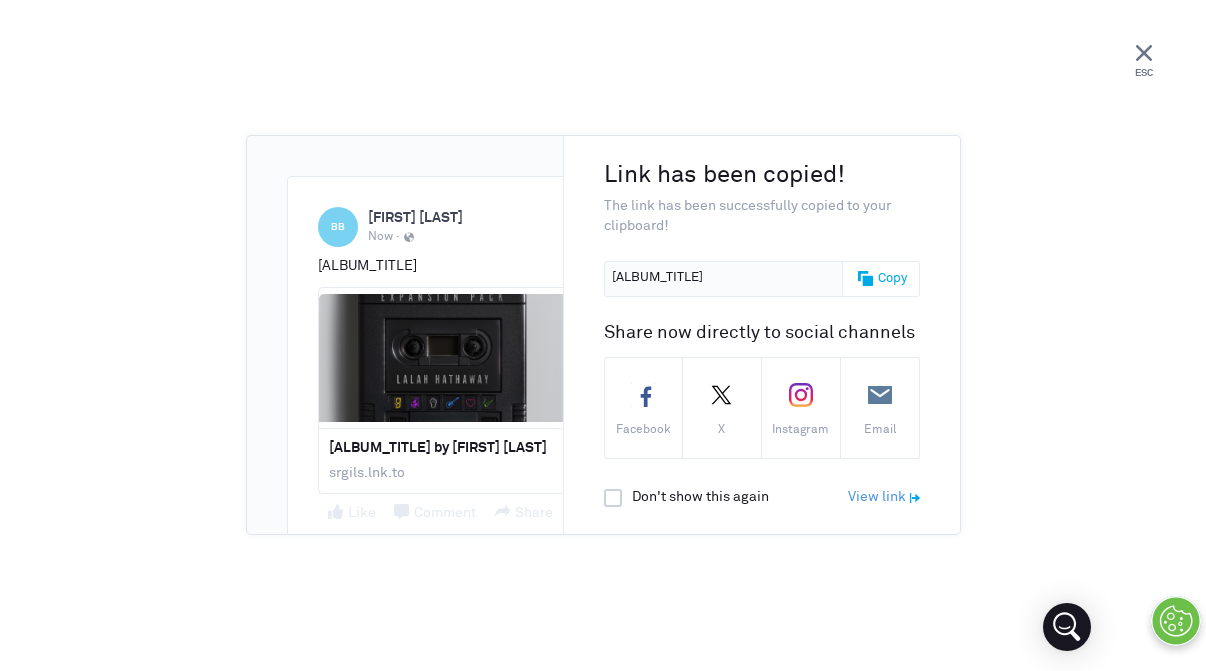 scroll, scrollTop: 0, scrollLeft: 0, axis: both 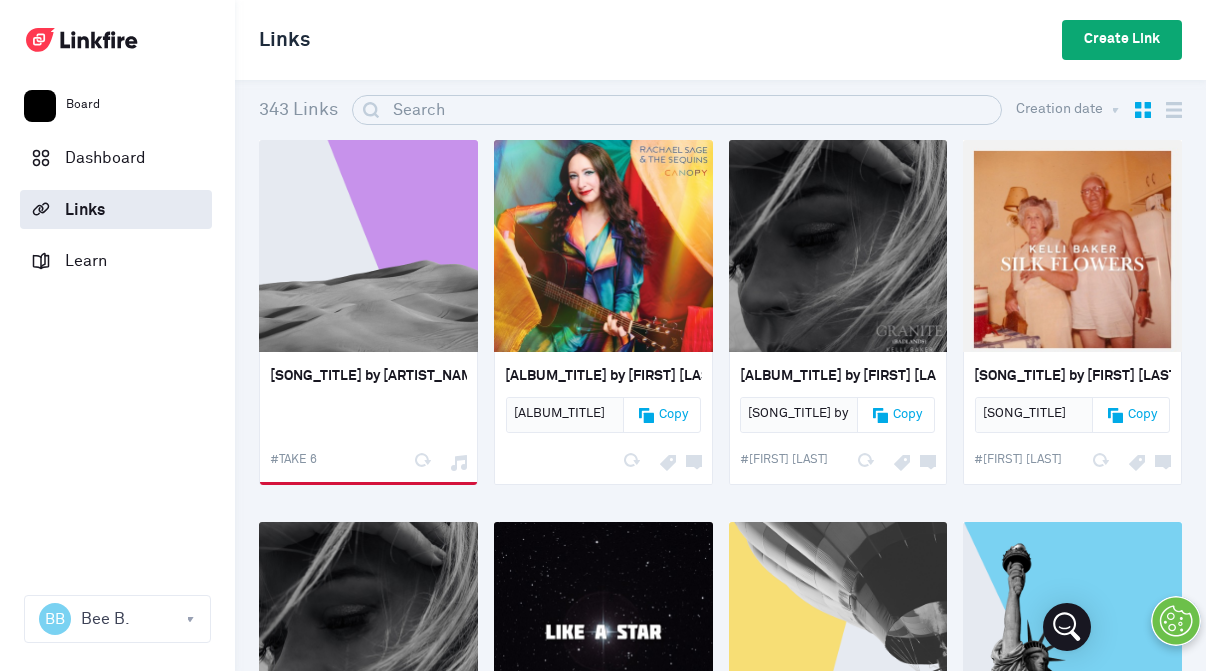 click on "Create Link" at bounding box center (1122, 40) 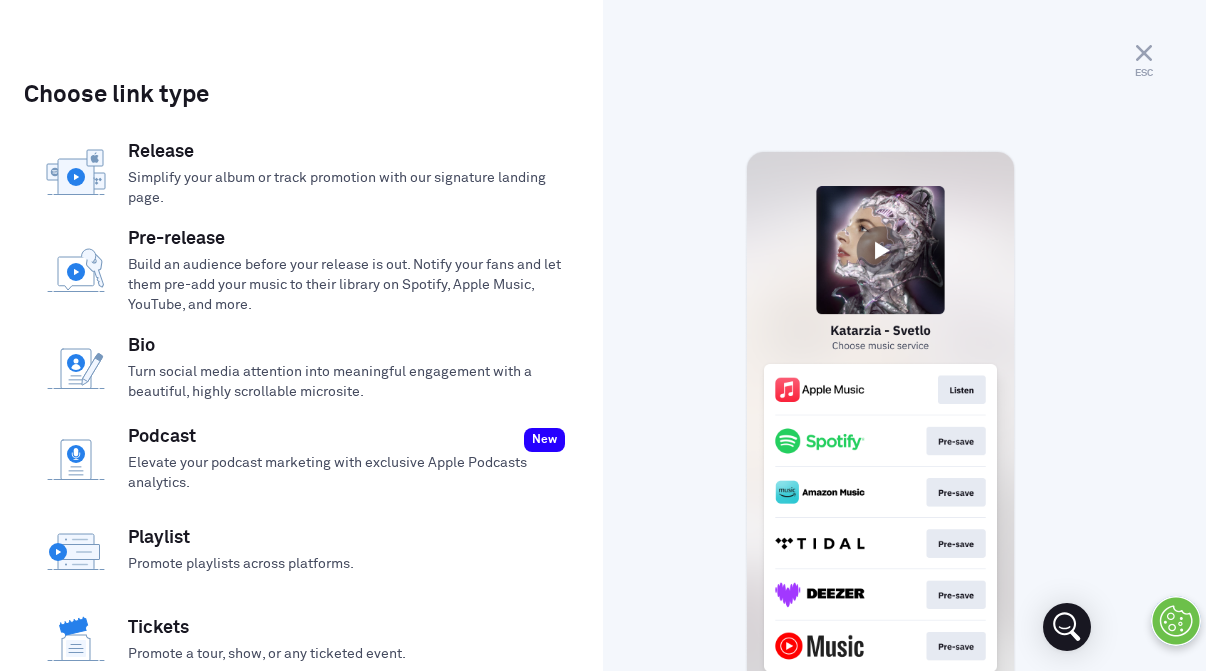 click on "Build an audience before your release is out. Notify your fans and let them pre-add your music to their library on Spotify, Apple Music, YouTube, and more." at bounding box center [347, 285] 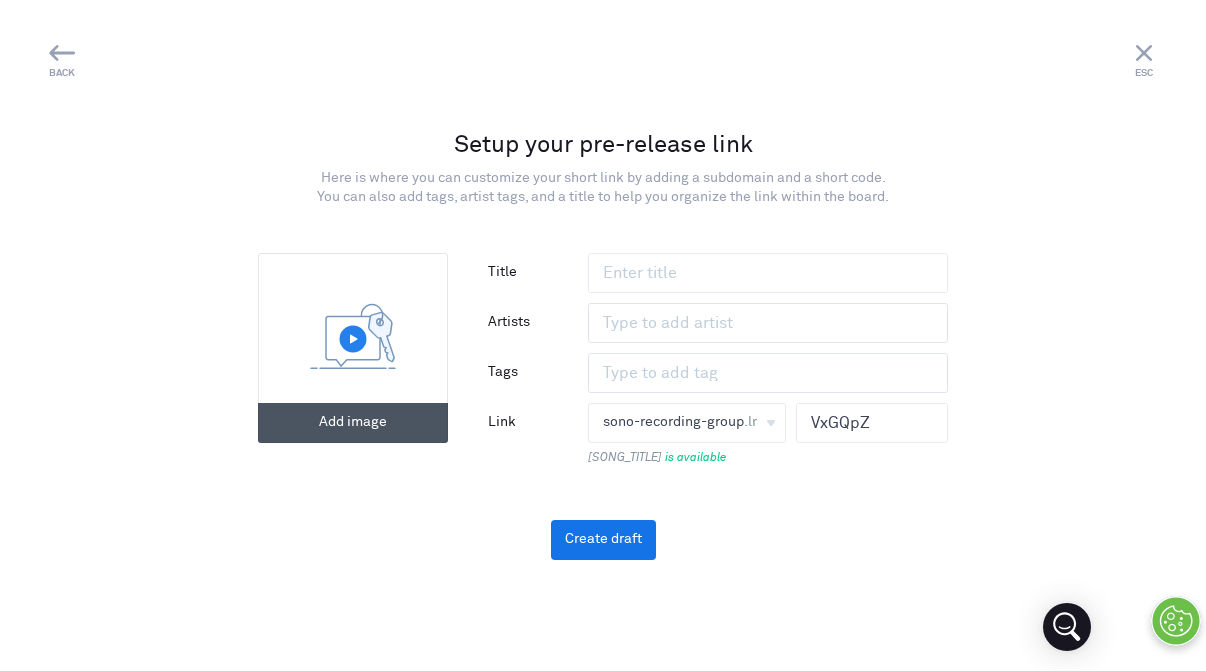 click at bounding box center (353, 341) 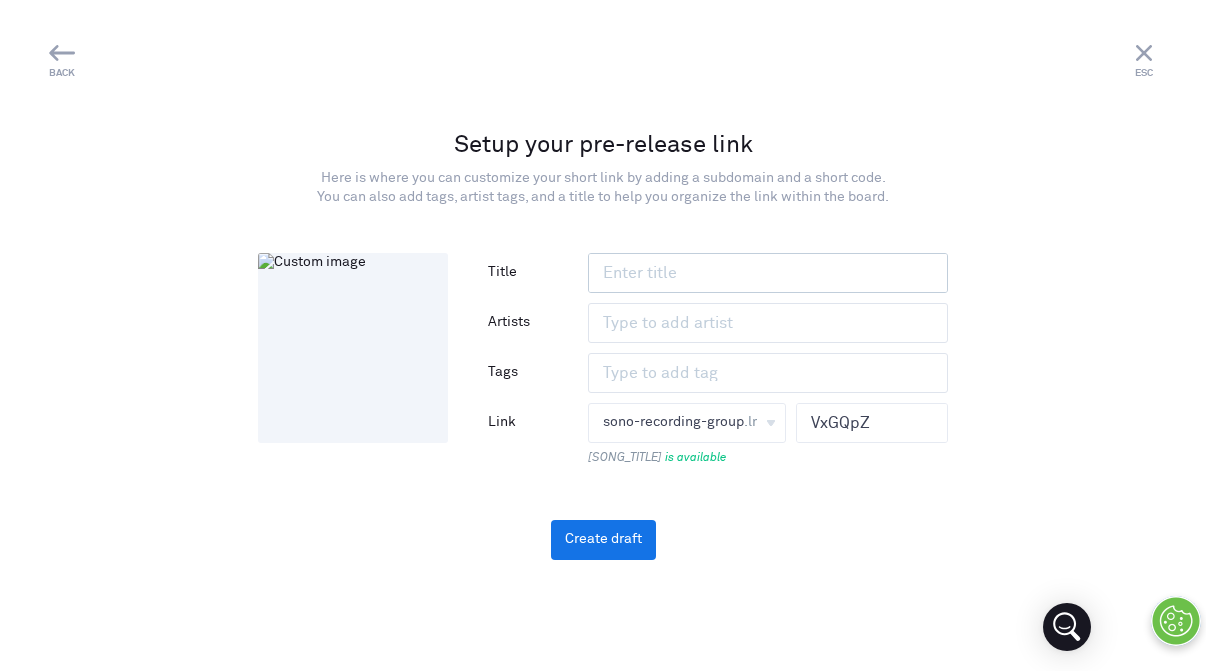 click at bounding box center (768, 273) 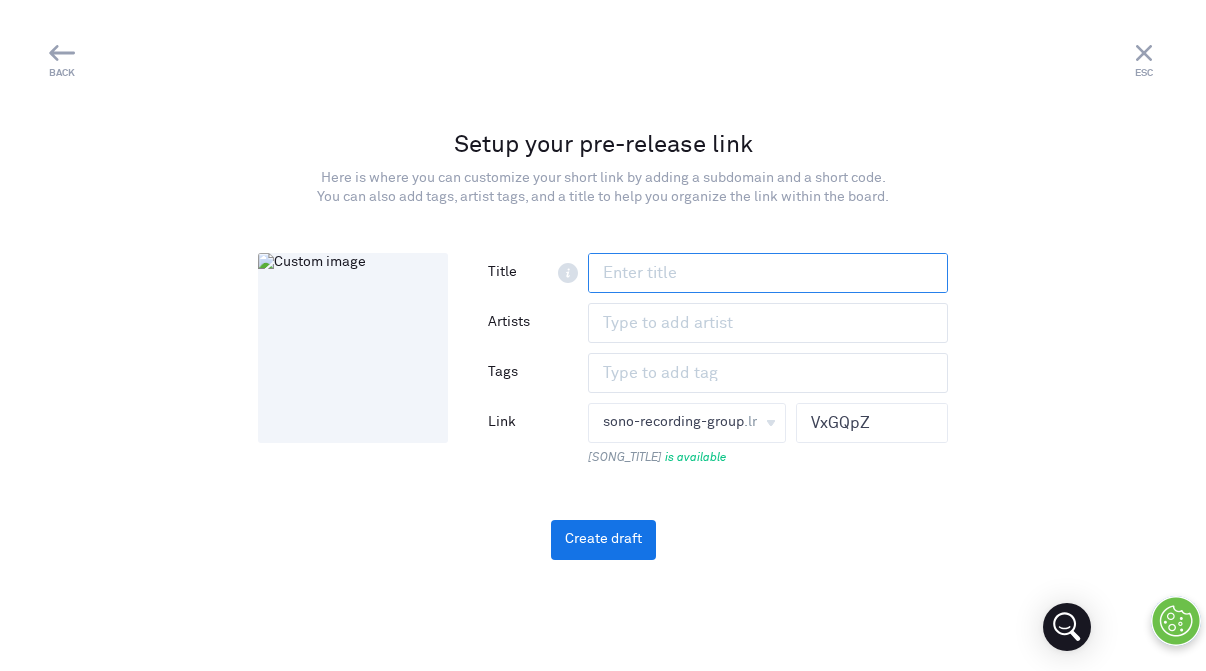 paste on "[ALBUM_TITLE]" 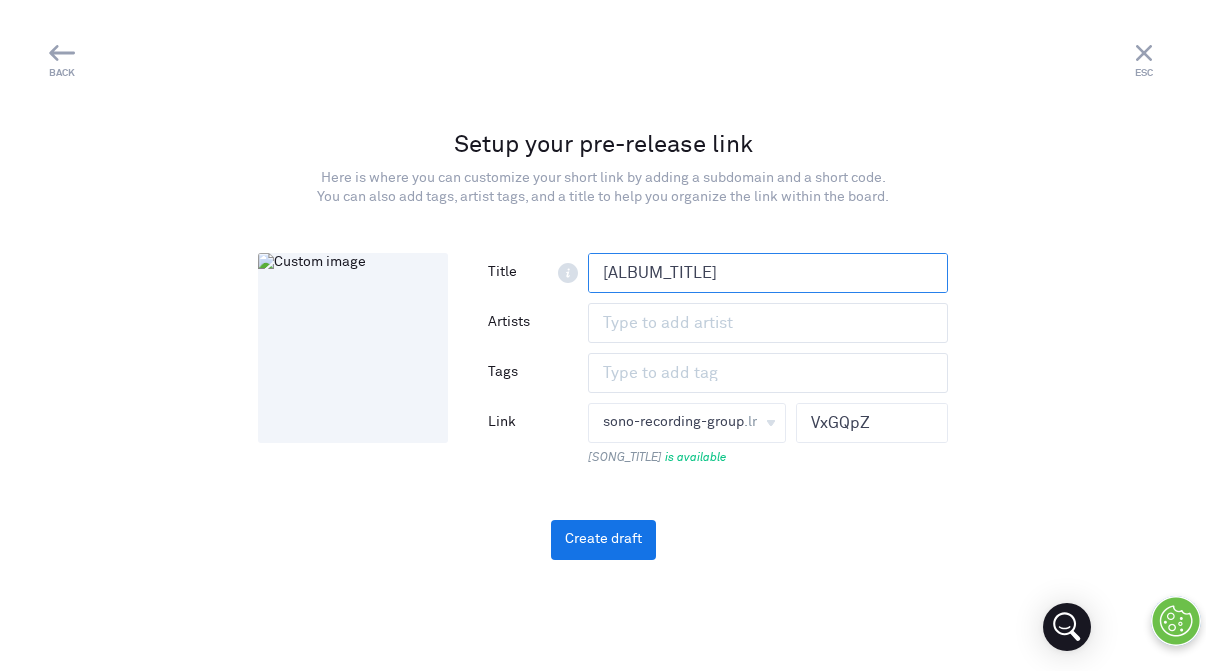 type on "[ALBUM_TITLE]" 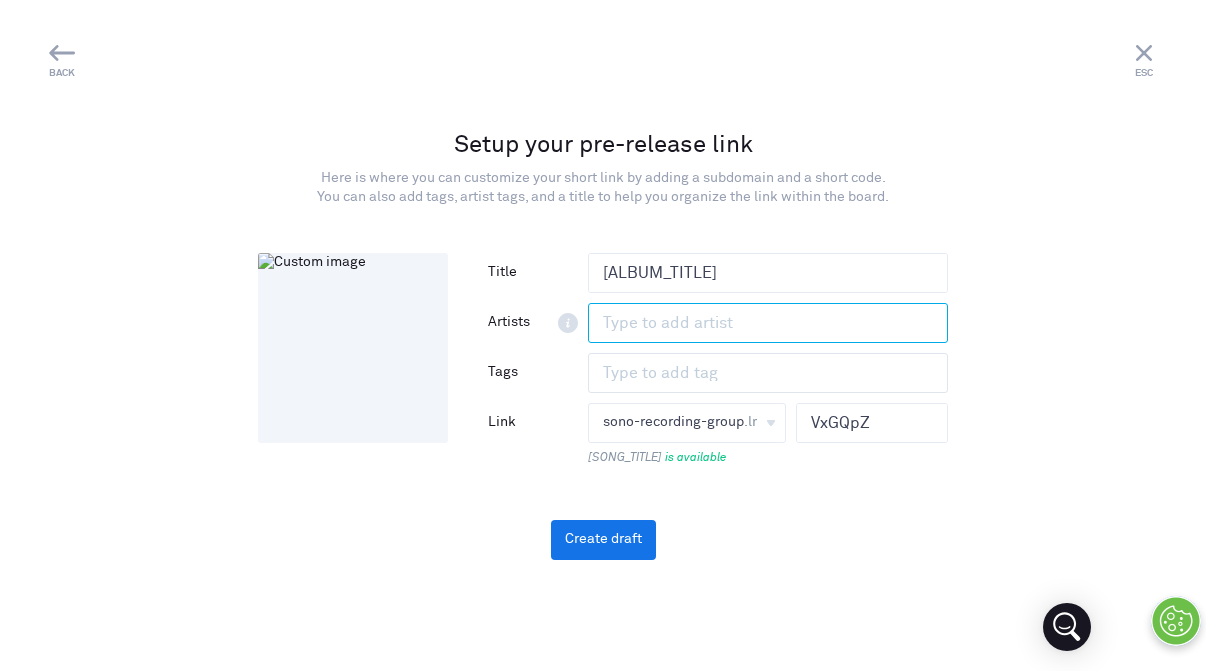click at bounding box center (749, 323) 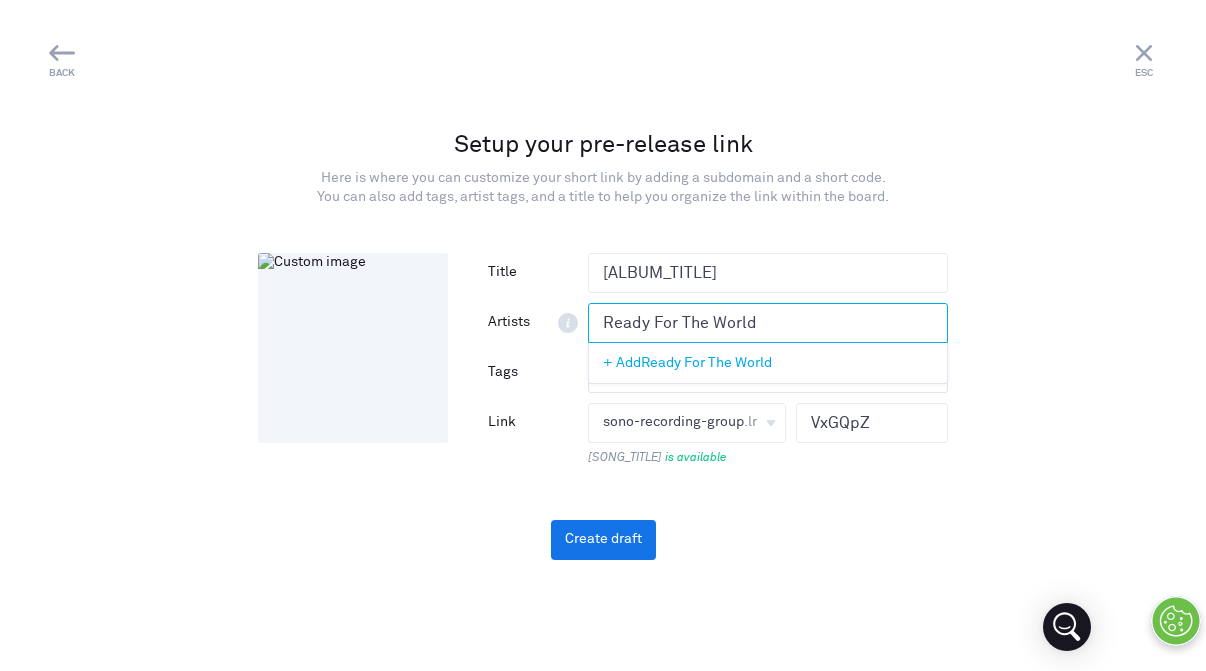 type on "Ready For The World" 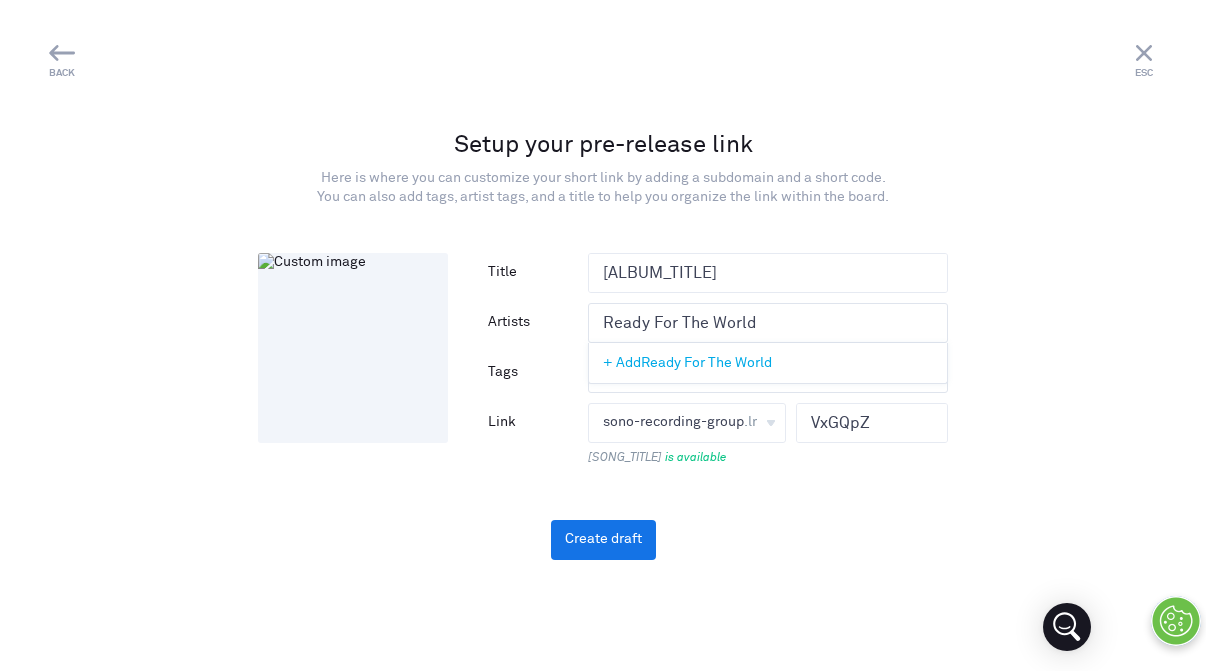 click on "+ Add [ARTIST_NAME]" at bounding box center (687, 363) 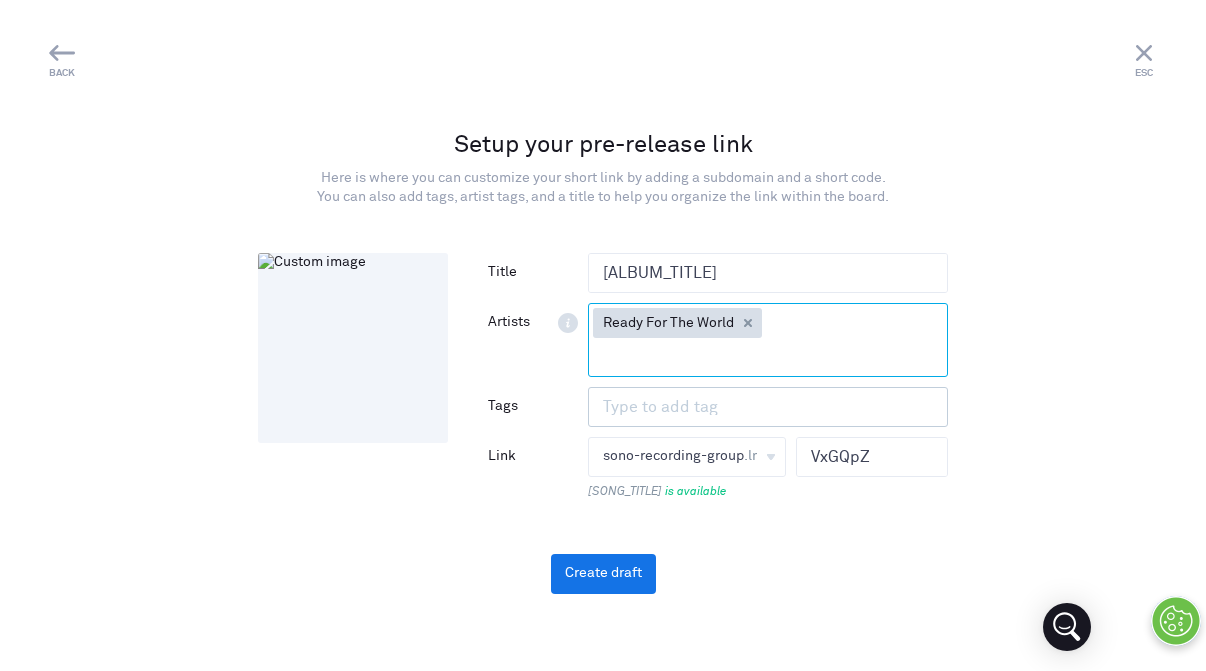 click at bounding box center [749, 407] 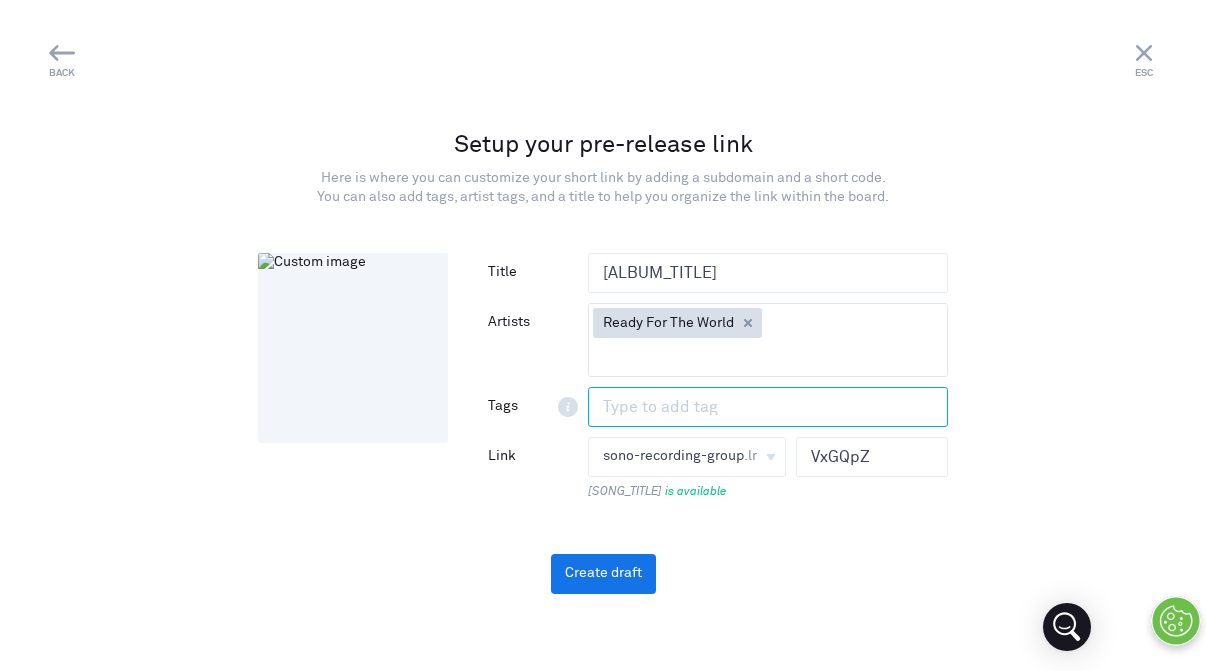 paste on "Ready For The World" 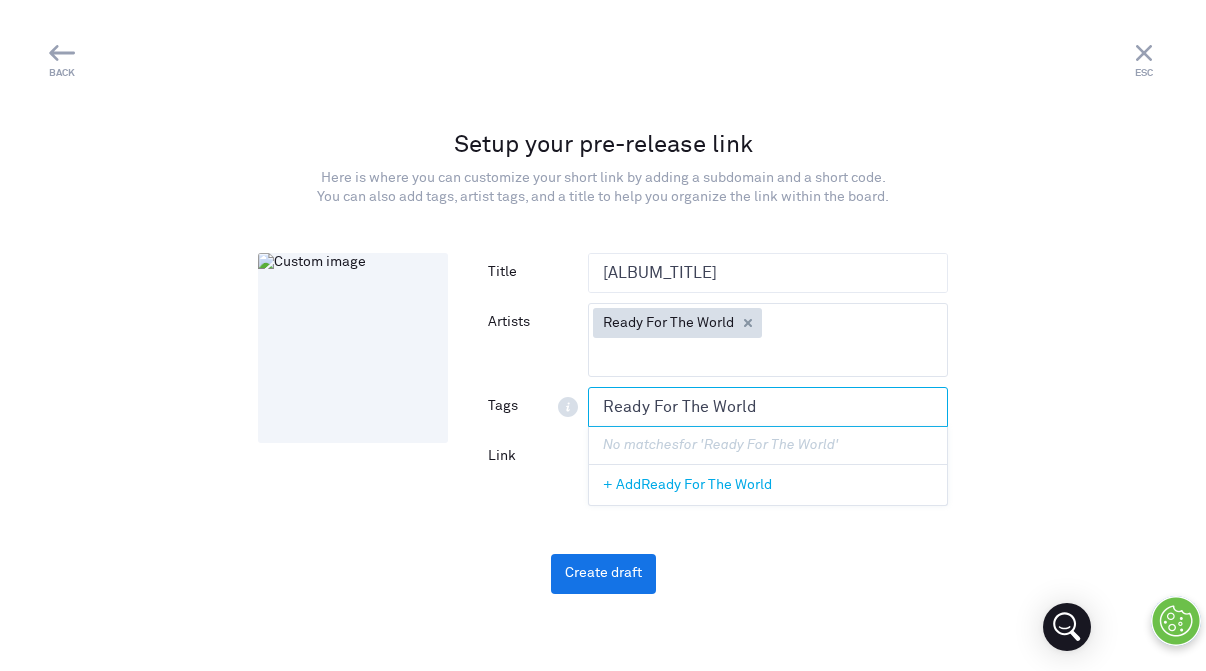 type on "Ready For The World" 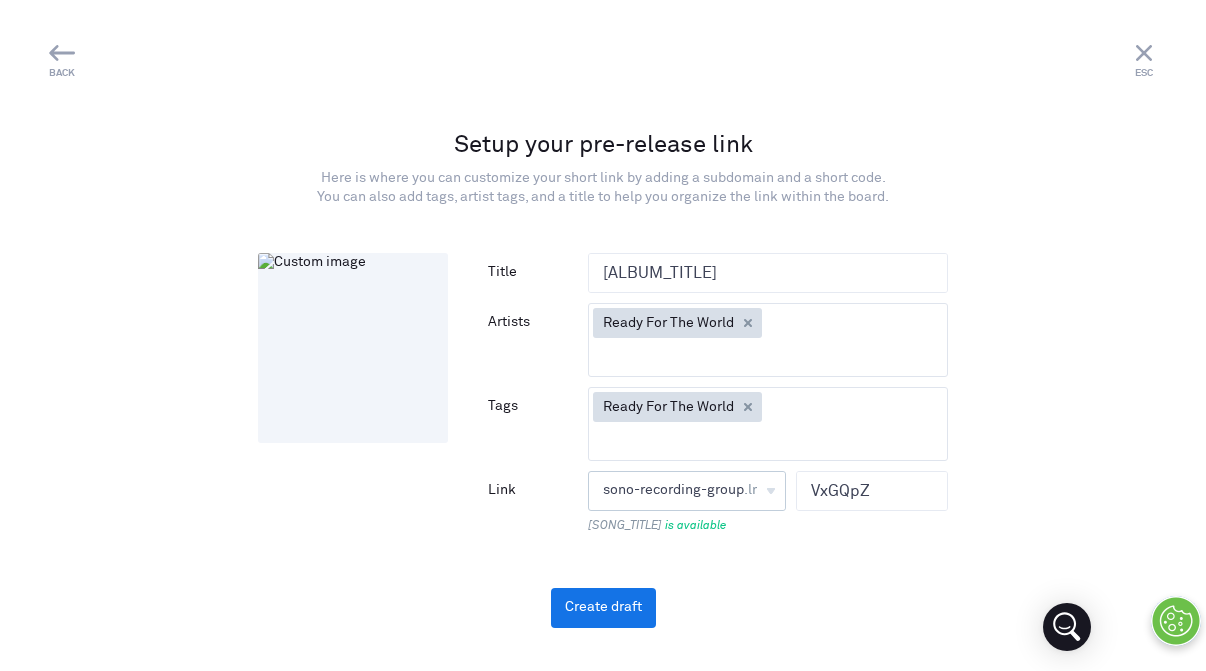click on "sono-recording-group
.lnk.to
sono-recording-group" at bounding box center (687, 491) 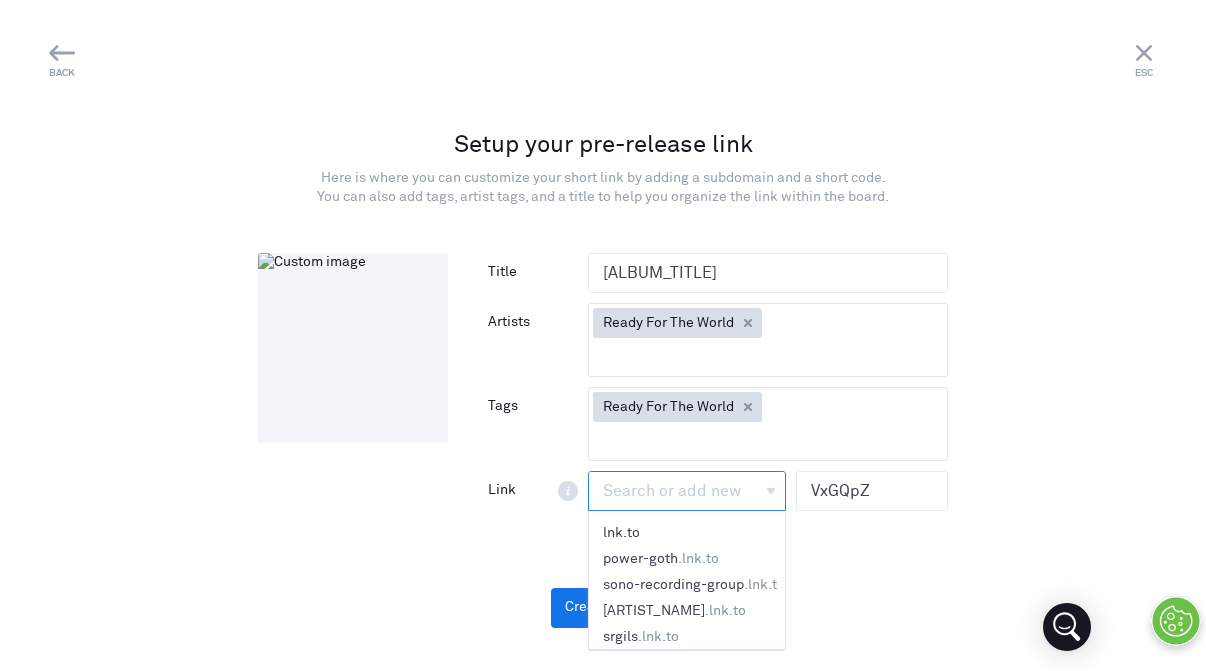 click on ".lnk.to" at bounding box center [658, 637] 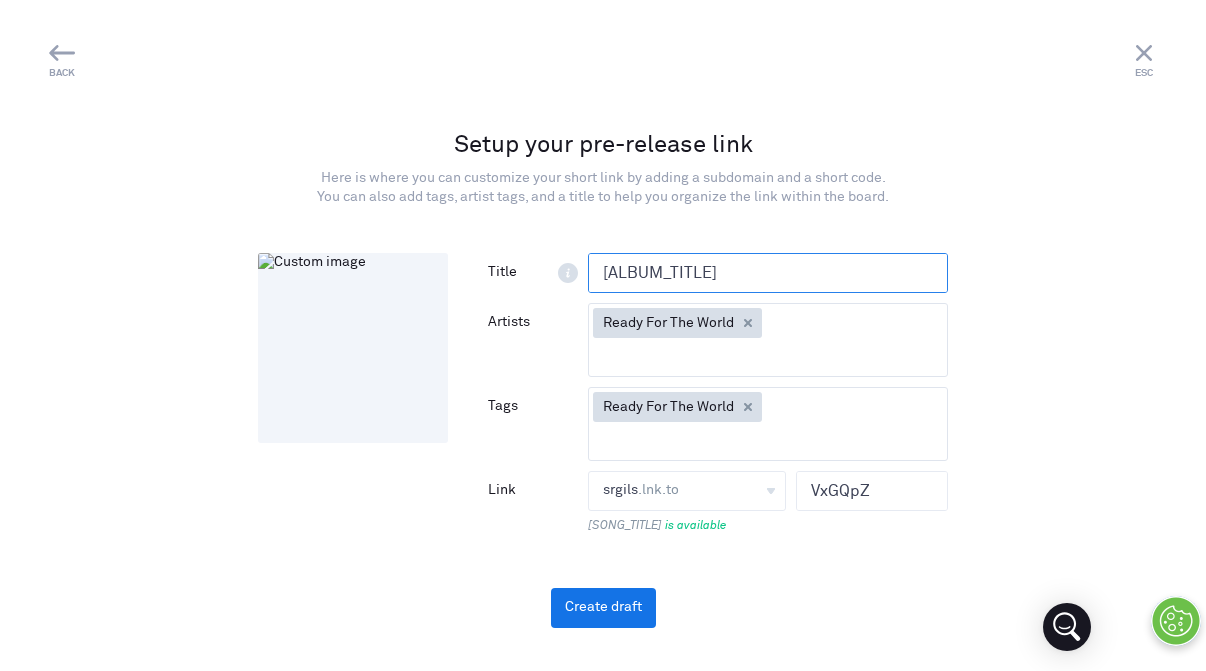 click on "[ALBUM_TITLE]" at bounding box center (768, 273) 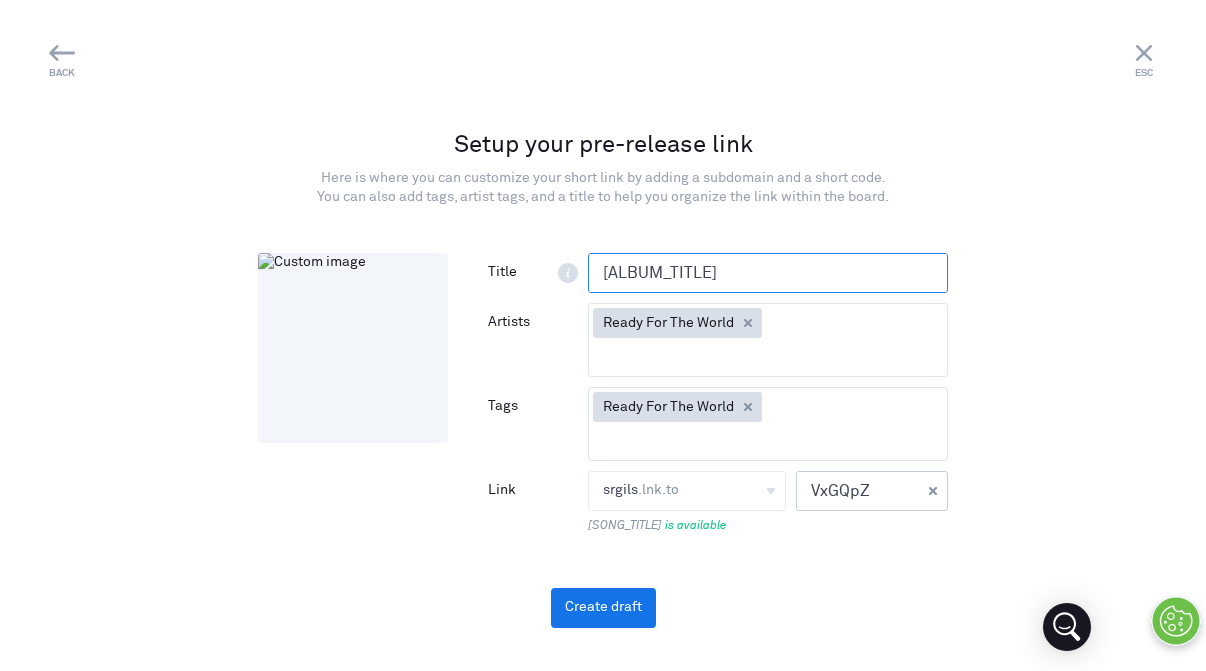 click on "VxGQpZ" at bounding box center [858, 491] 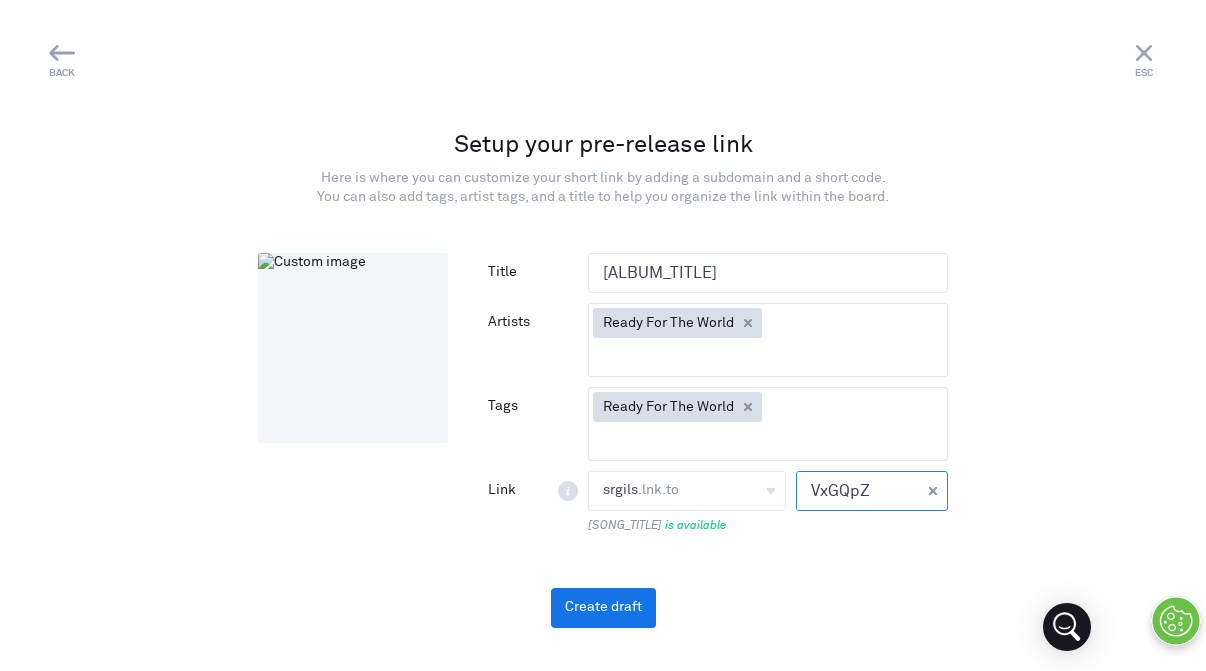 click on "VxGQpZ" at bounding box center (858, 491) 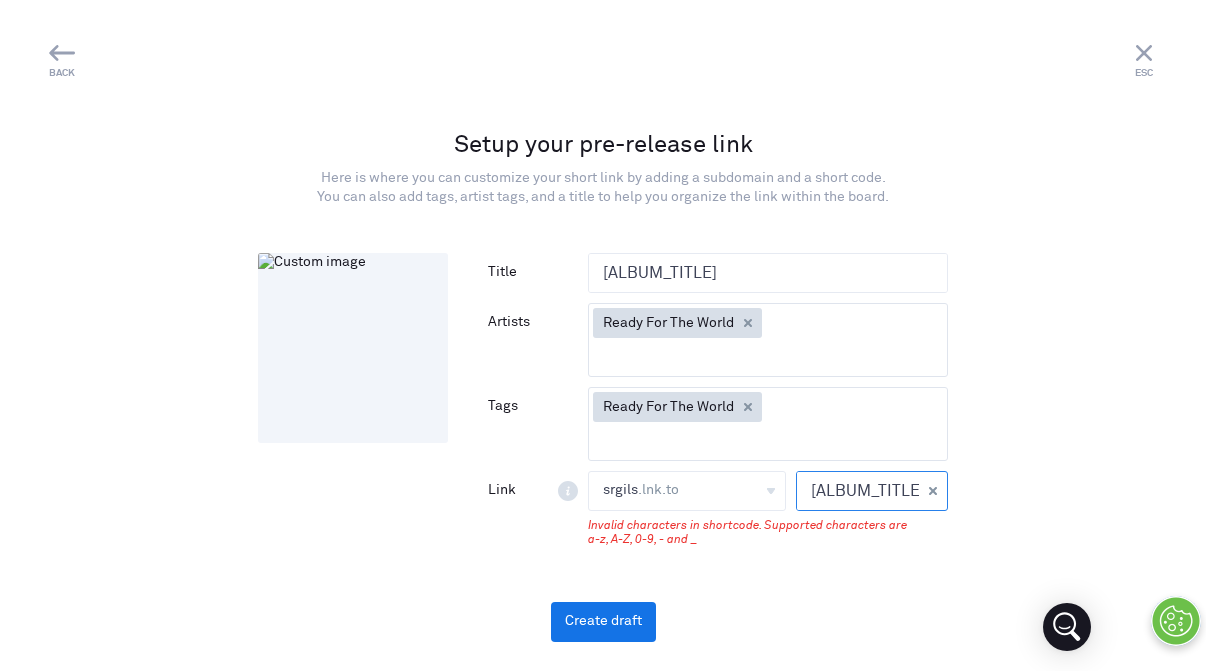 click on "[ALBUM_TITLE]" at bounding box center (858, 491) 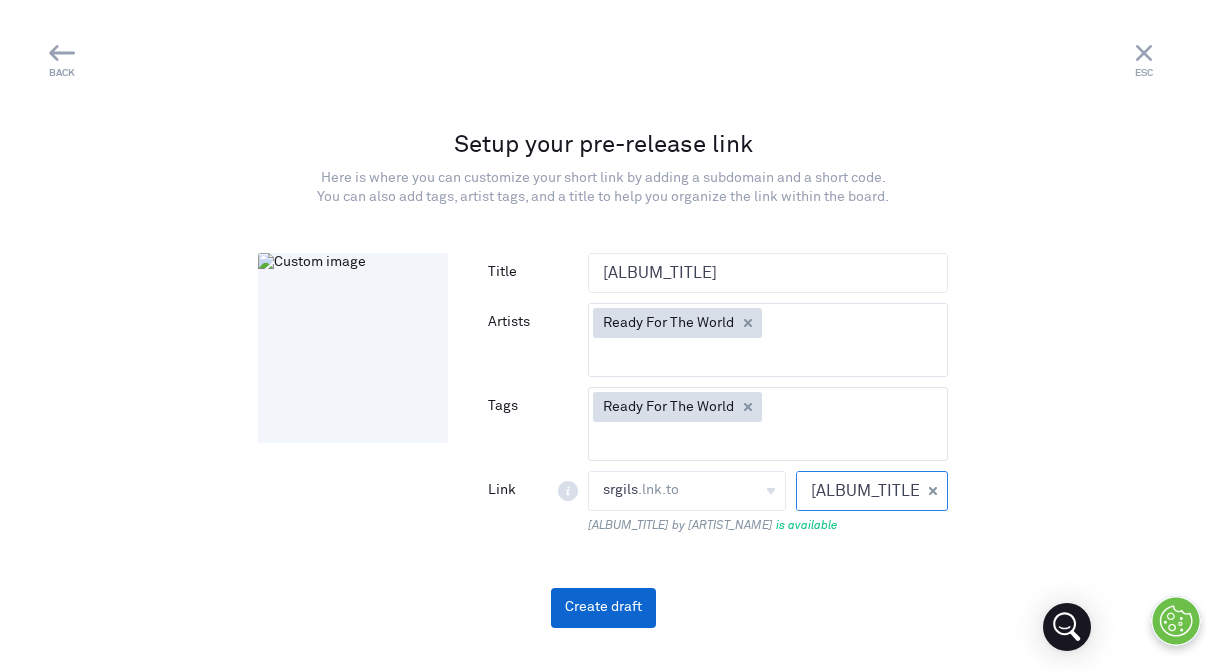 type on "[ALBUM_TITLE]" 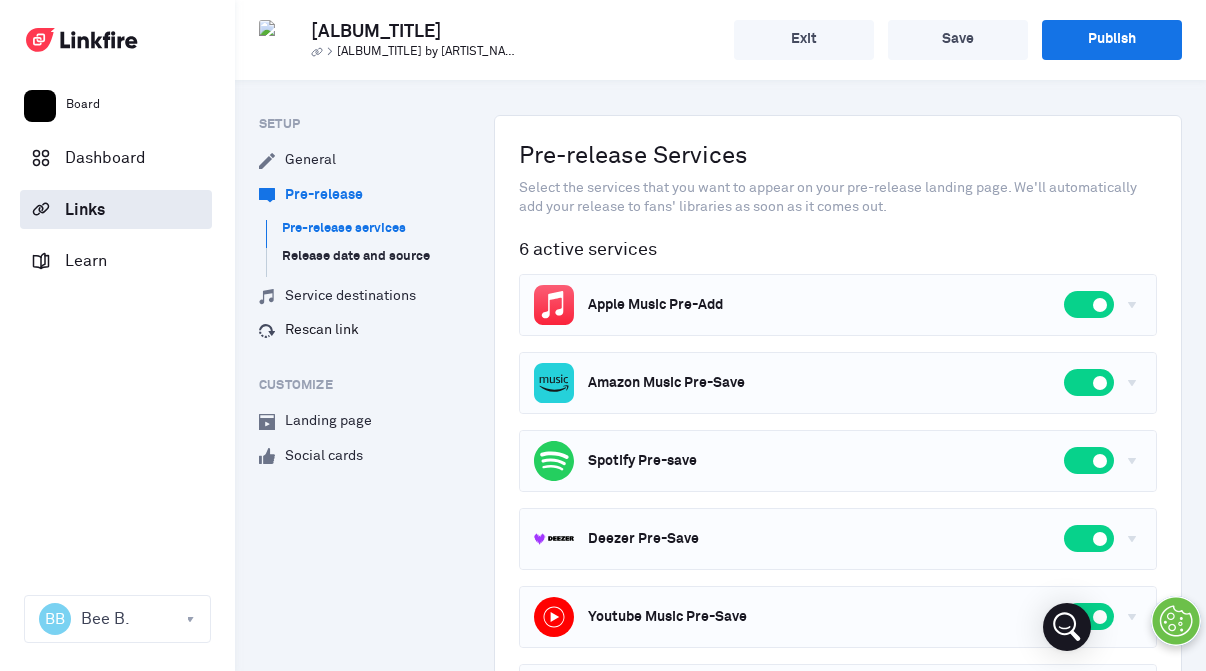 click on ".cls-1{fill:#d8dfe8}
Rescan link" at bounding box center [309, 331] 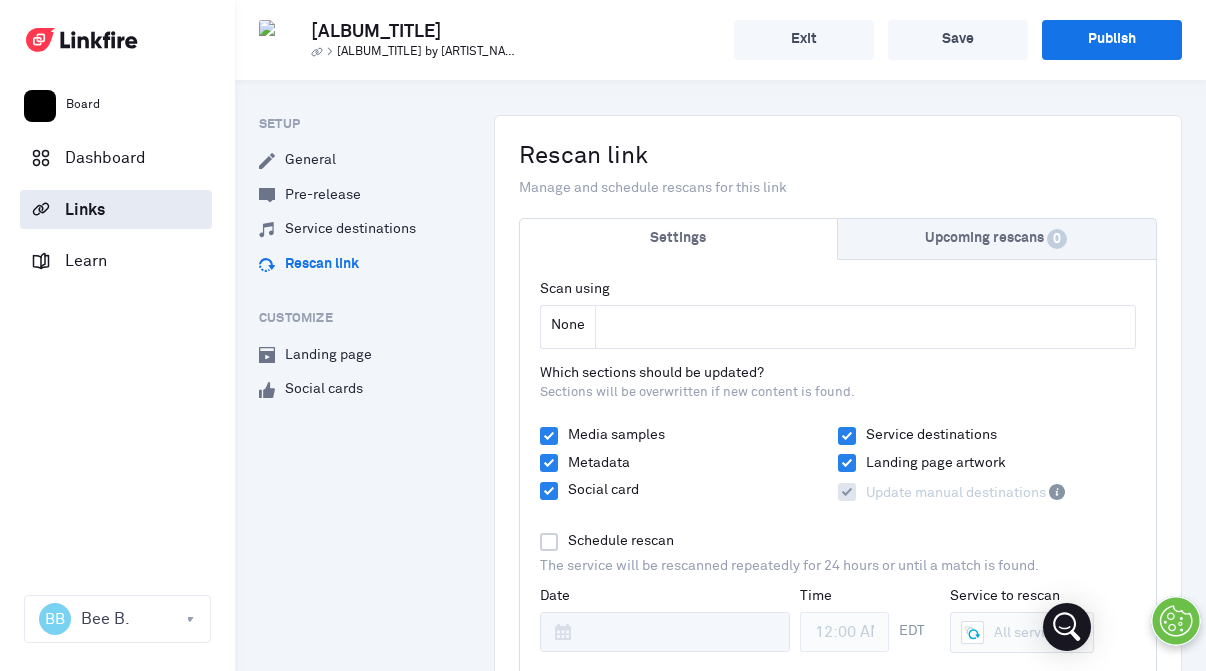 click on "None" at bounding box center (865, 327) 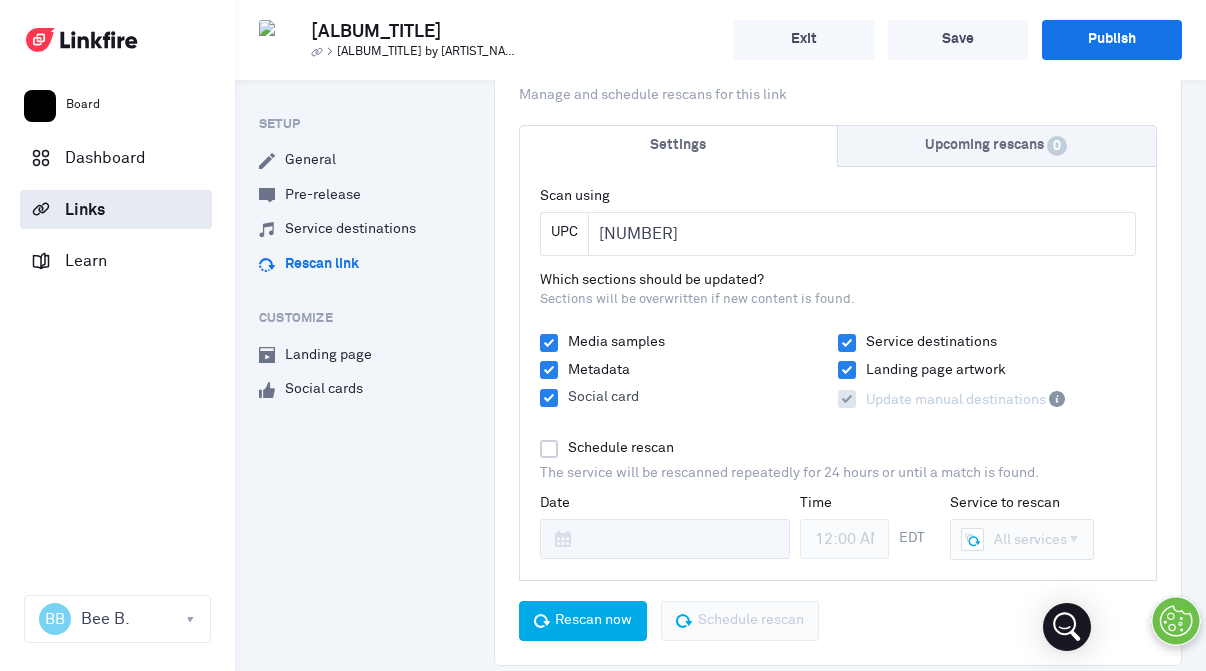 scroll, scrollTop: 119, scrollLeft: 0, axis: vertical 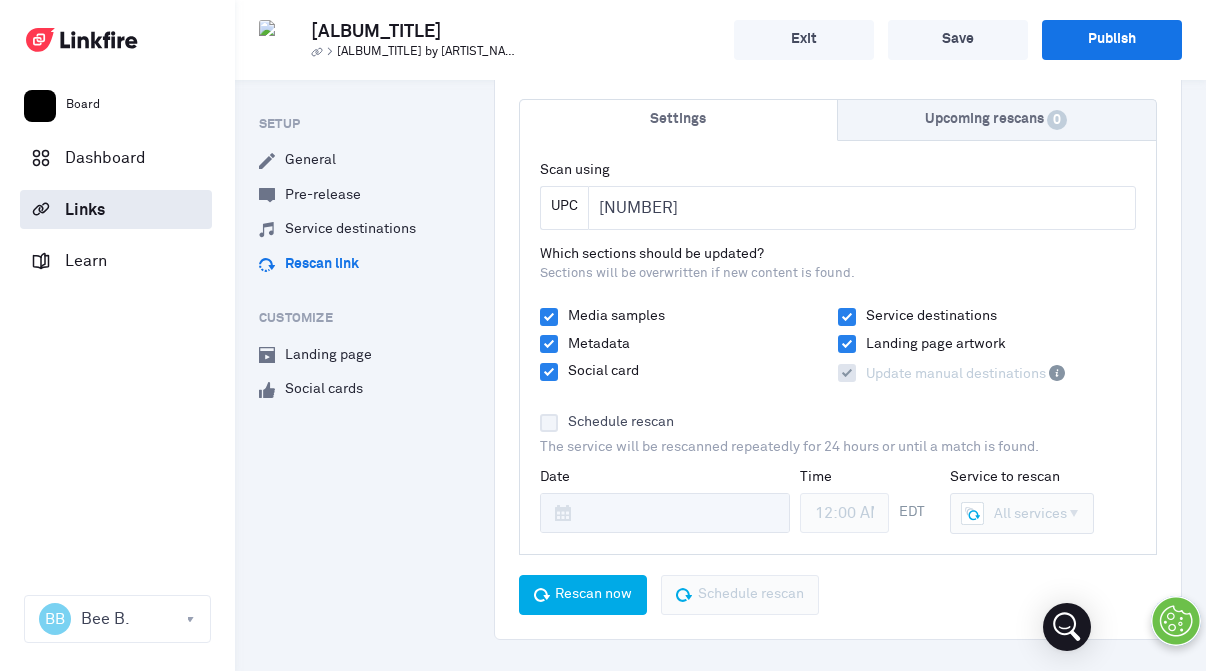 type on "[NUMBER]" 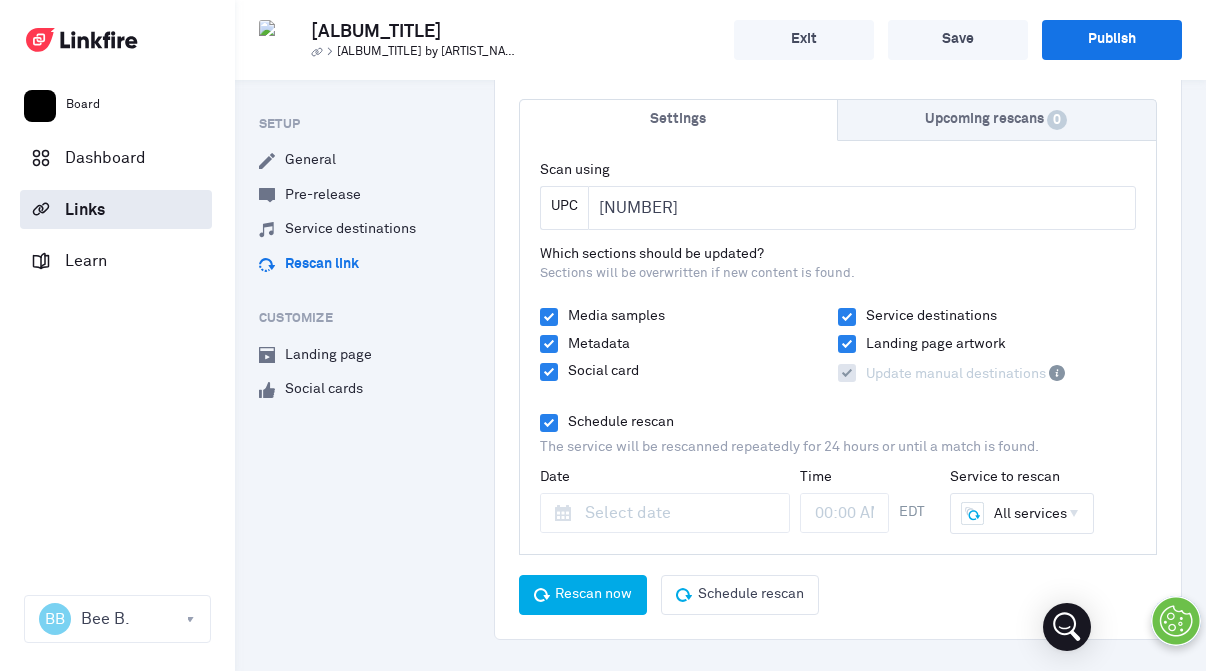 click on "Date
July 2025
M T W T F S S 30 1 2 3 4 5 6 7 8 9 10 11 12 13 14 15 16 17 18 19 20 21 22 23 24 25 26 27 28 29 30 31 1 2 3 4 5 6 7 8 9 10" at bounding box center [665, 500] 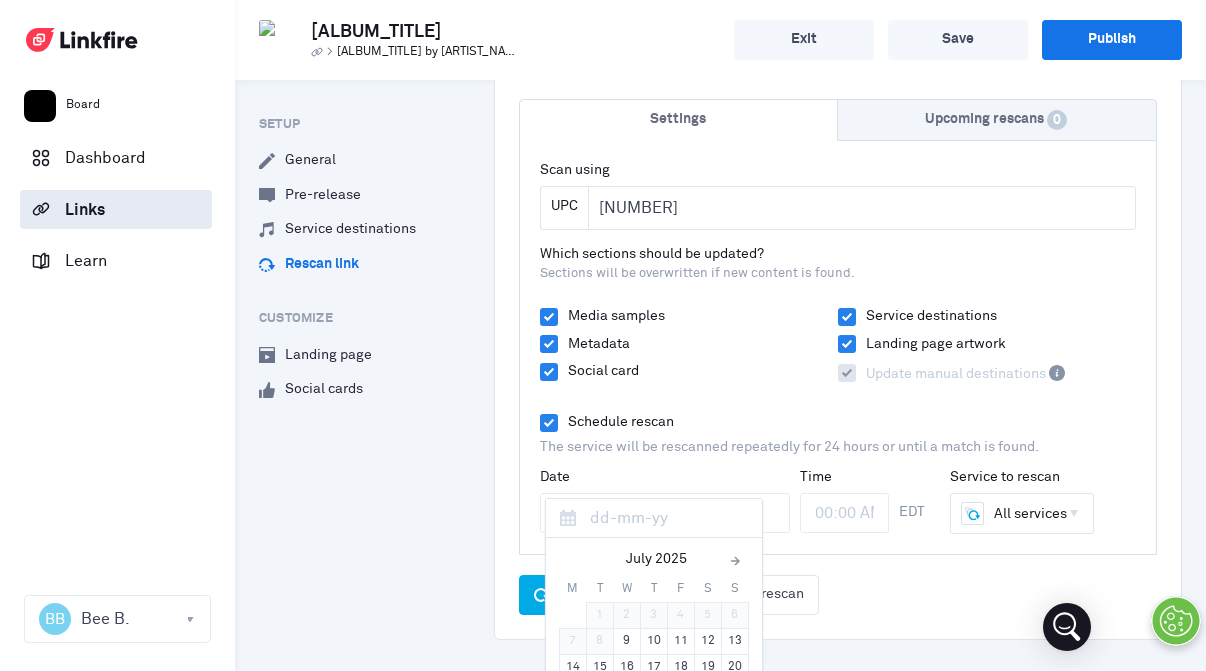 click at bounding box center [735, 561] 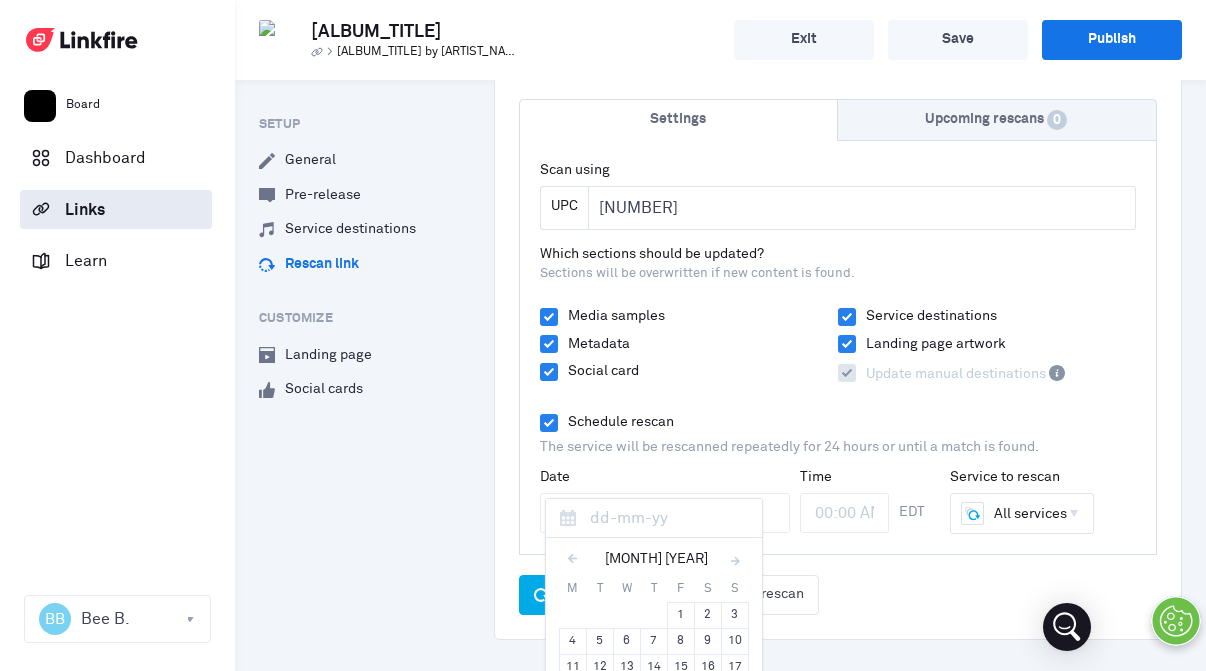 click at bounding box center [735, 561] 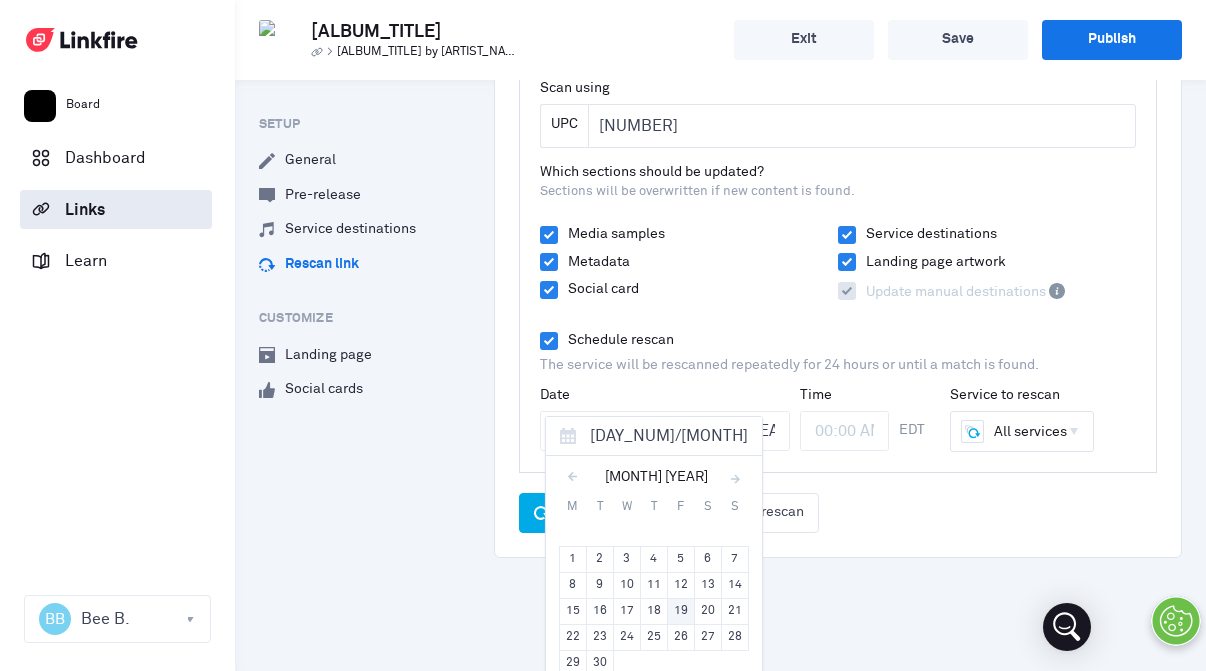 scroll, scrollTop: 131, scrollLeft: 0, axis: vertical 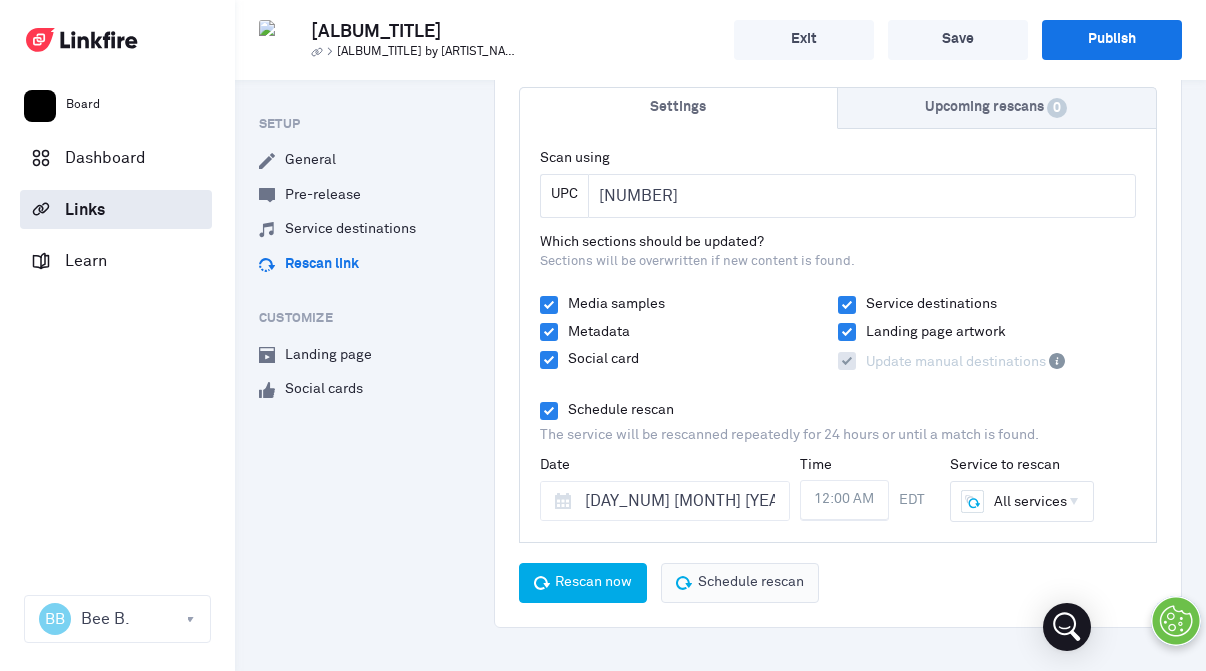 click on "Schedule rescan" at bounding box center [751, 583] 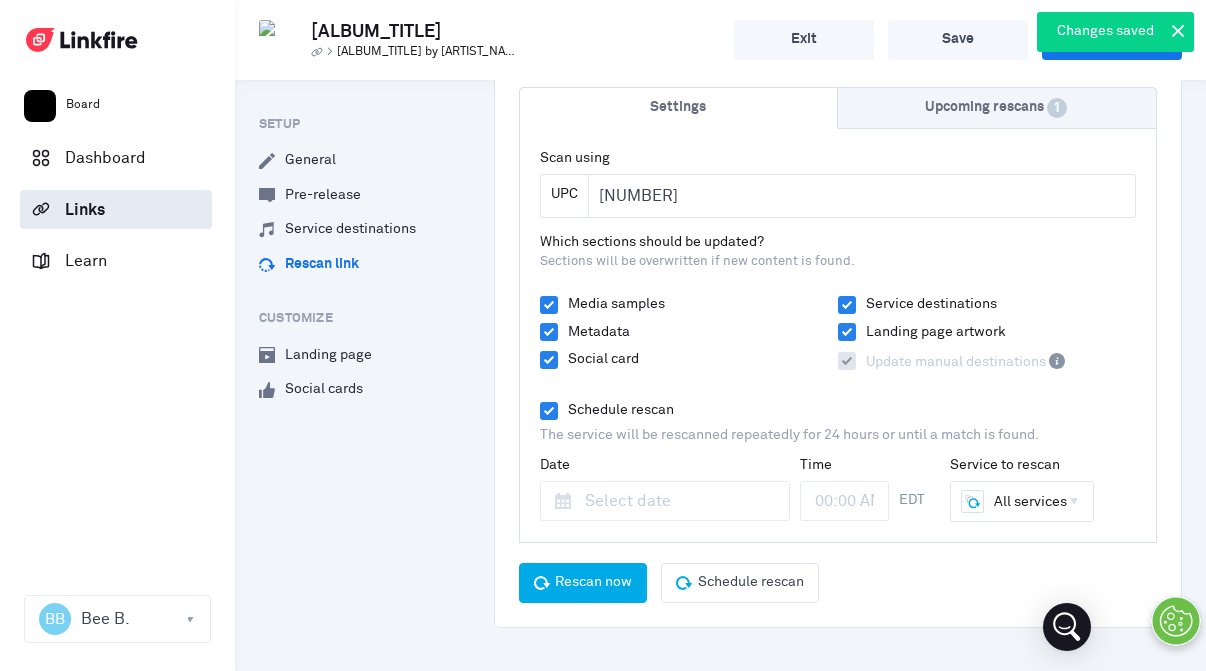 click at bounding box center [1178, 31] 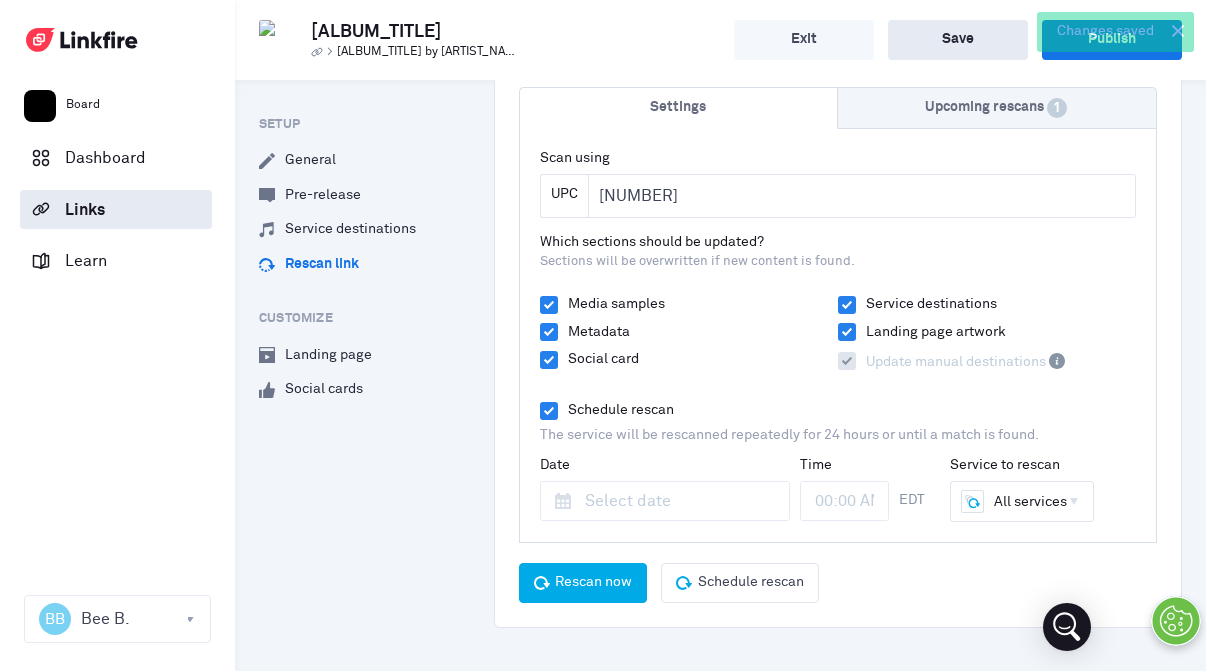 click on "Save" at bounding box center [958, 40] 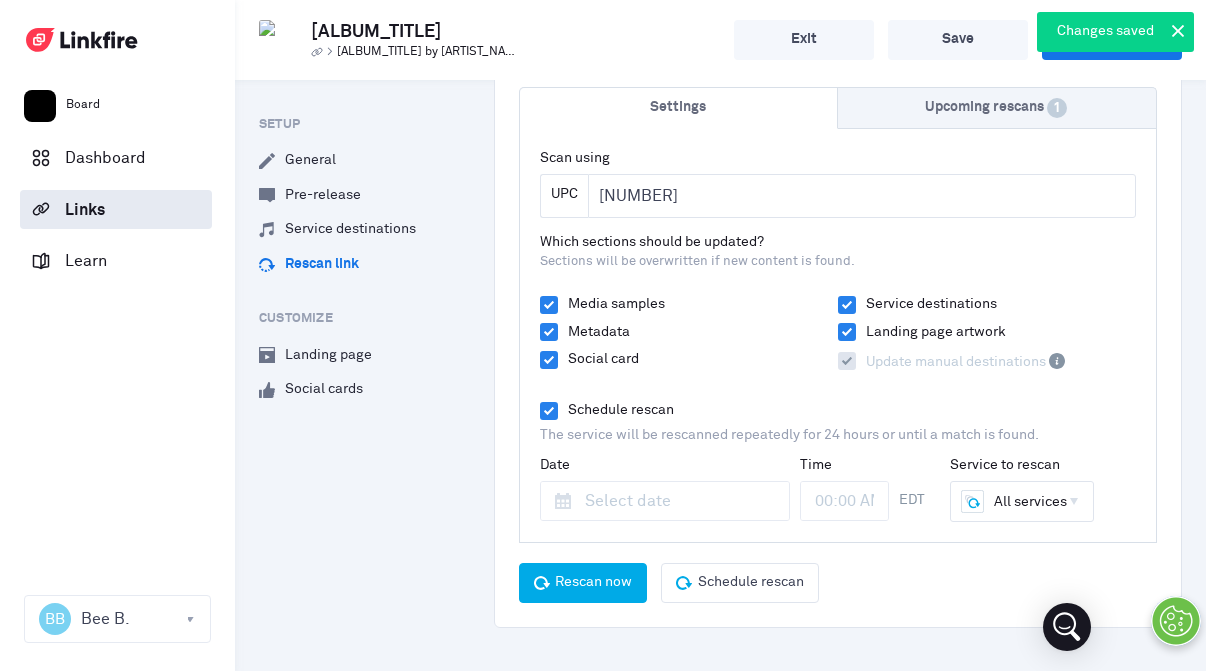click at bounding box center (1178, 31) 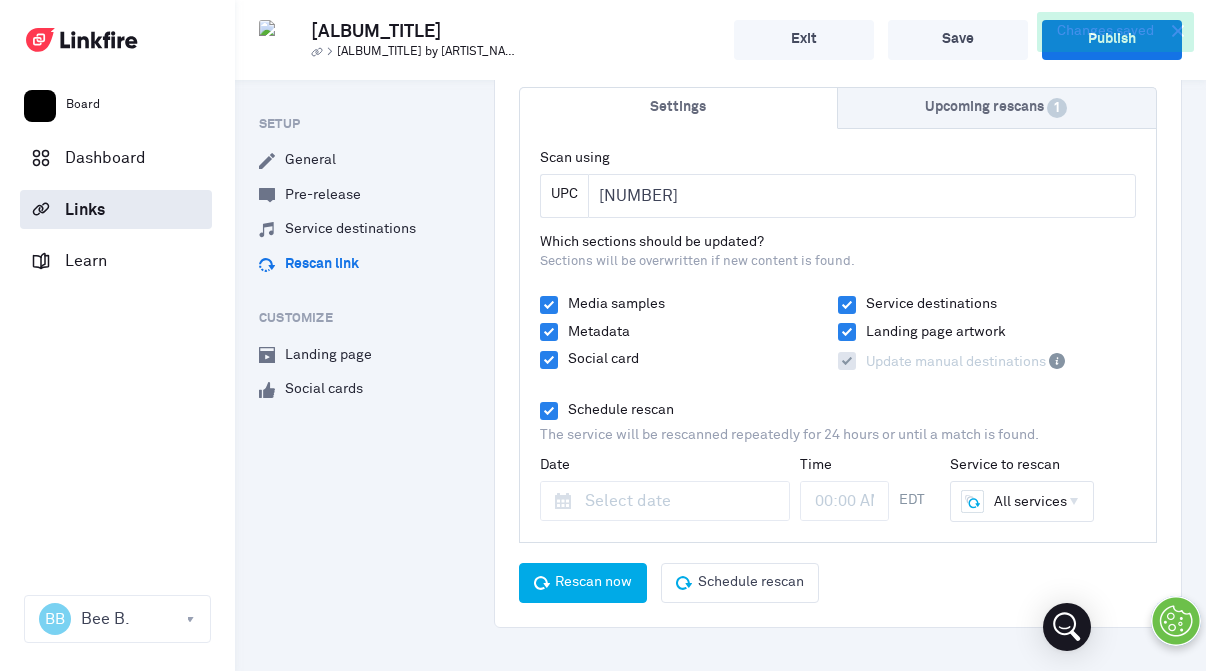click on "Changes saved" at bounding box center [1115, 32] 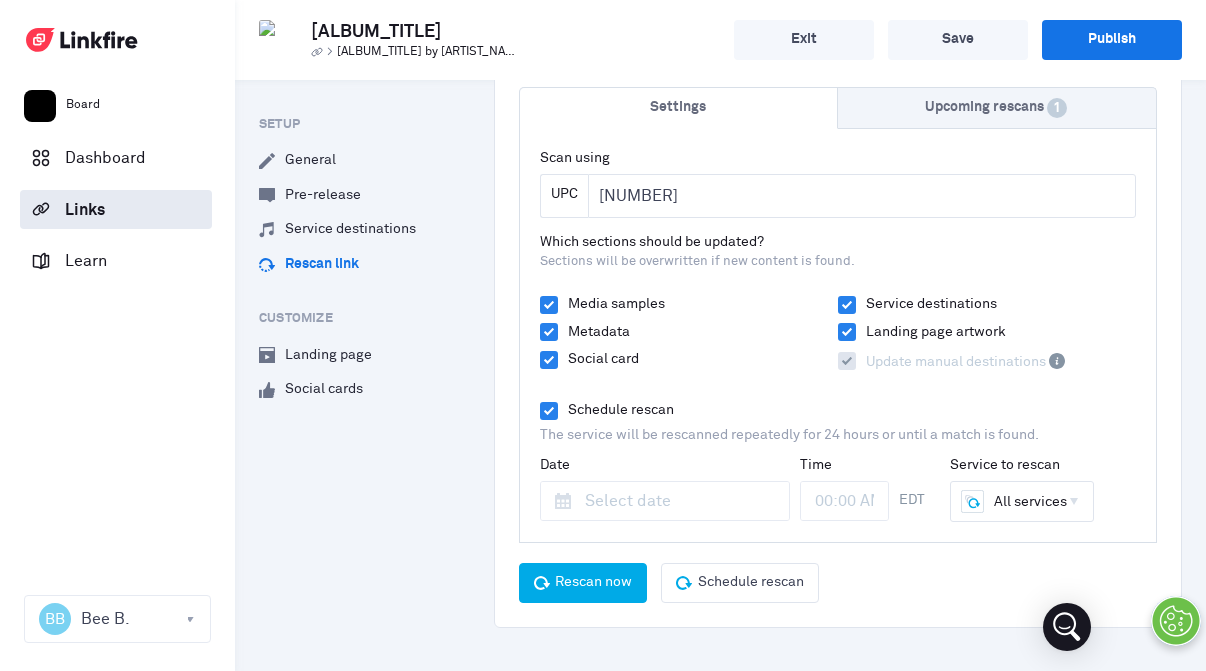 click on "[ALBUM_TITLE] by [ARTIST_NAME]" at bounding box center (428, 52) 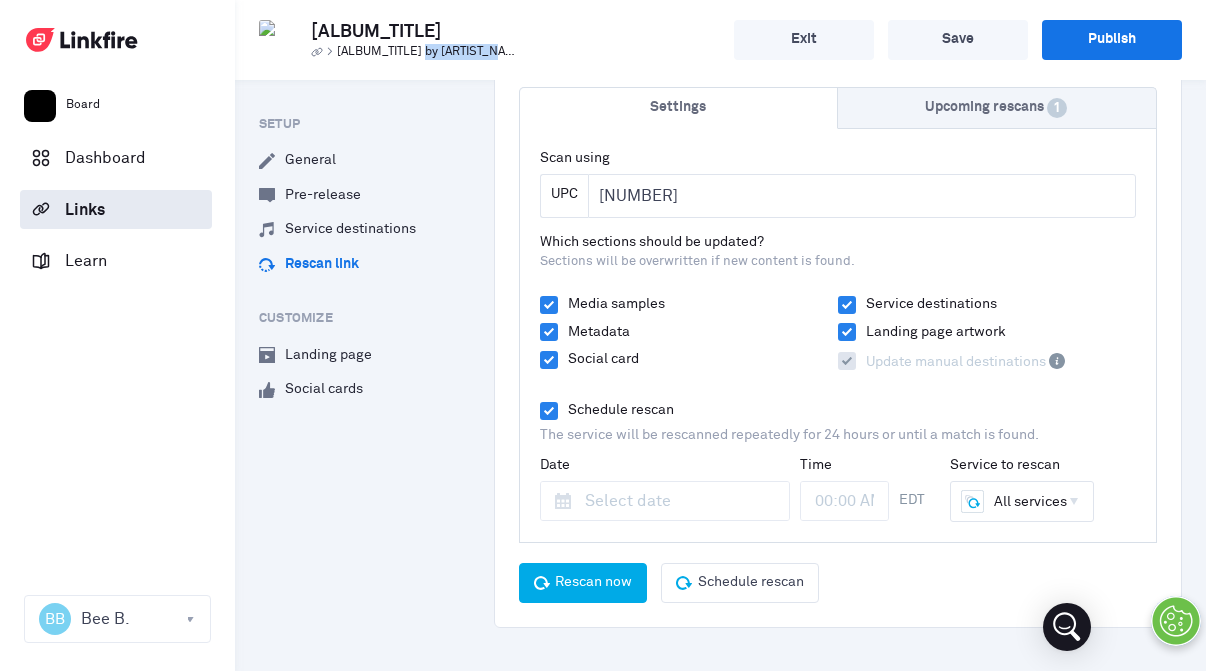 click on "[ALBUM_TITLE] by [ARTIST_NAME]" at bounding box center (428, 52) 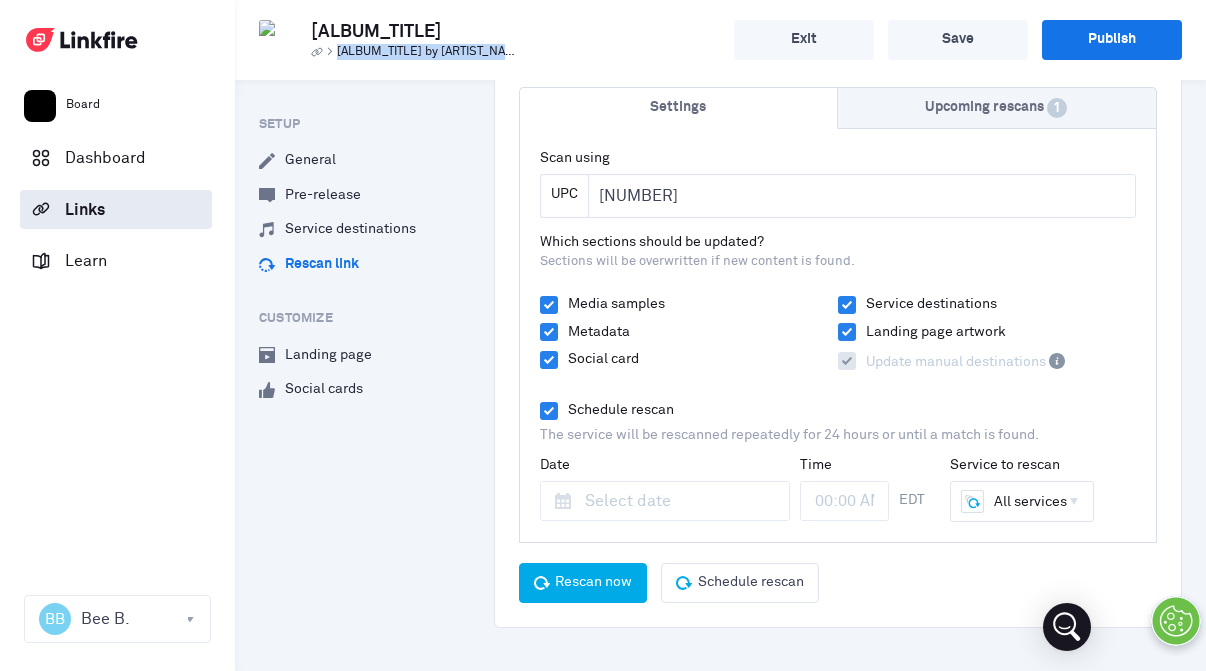 click on "[ALBUM_TITLE] by [ARTIST_NAME]" at bounding box center (428, 52) 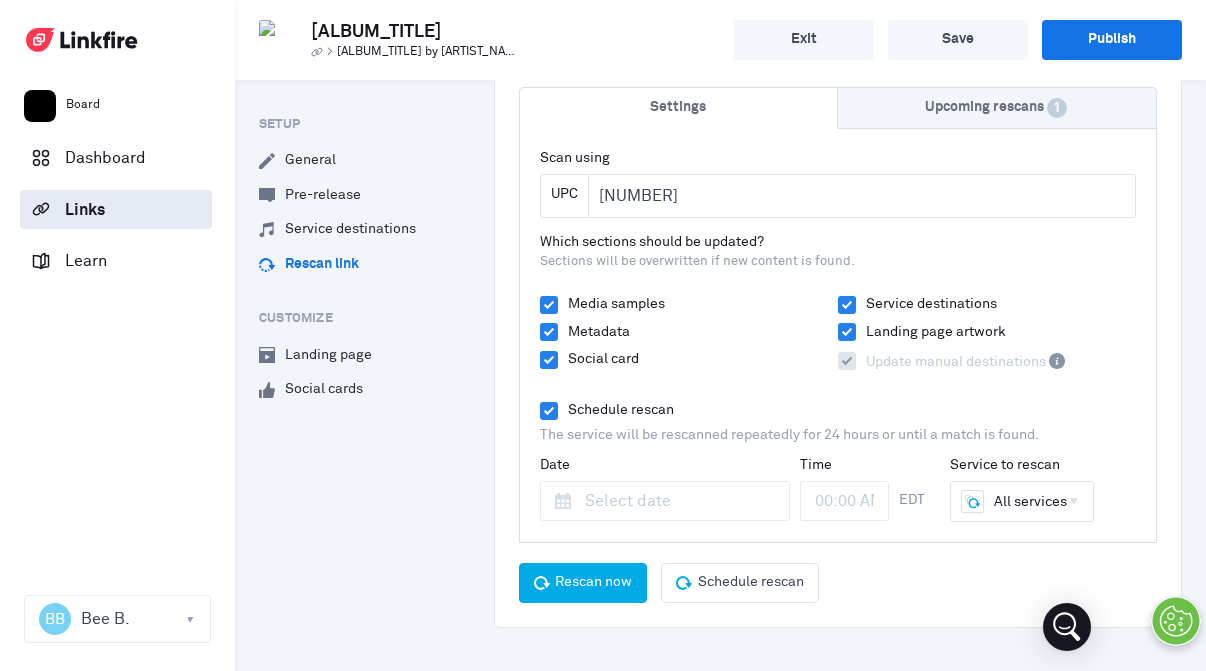 click at bounding box center [317, 52] 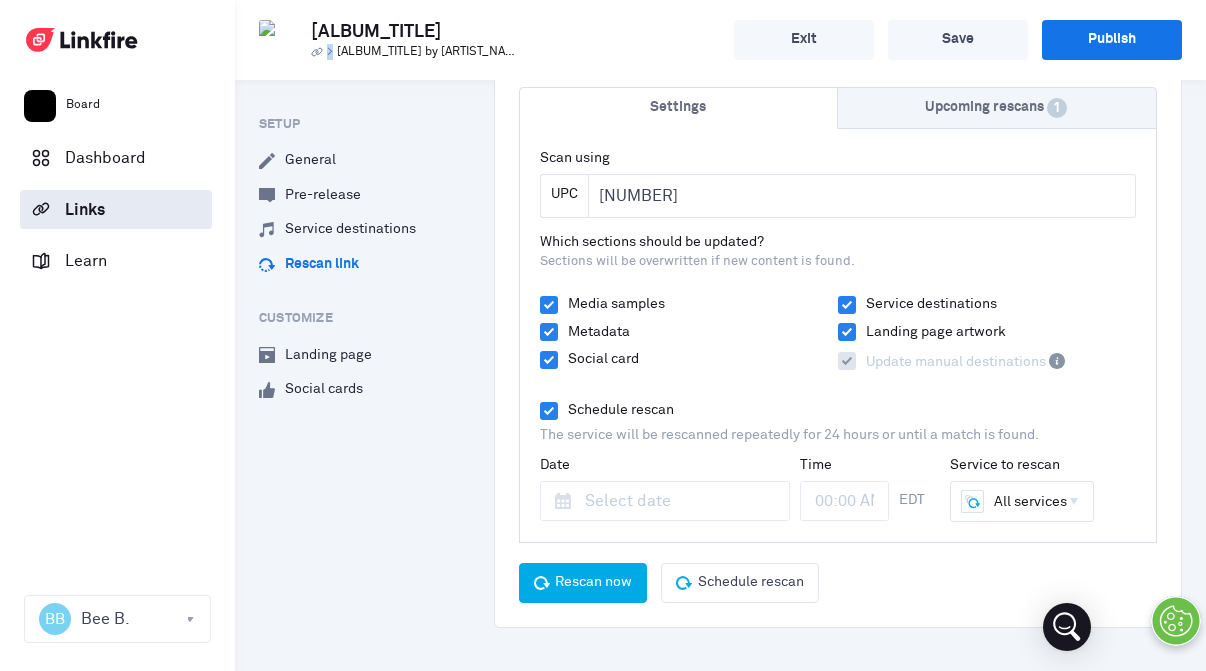 click at bounding box center [317, 52] 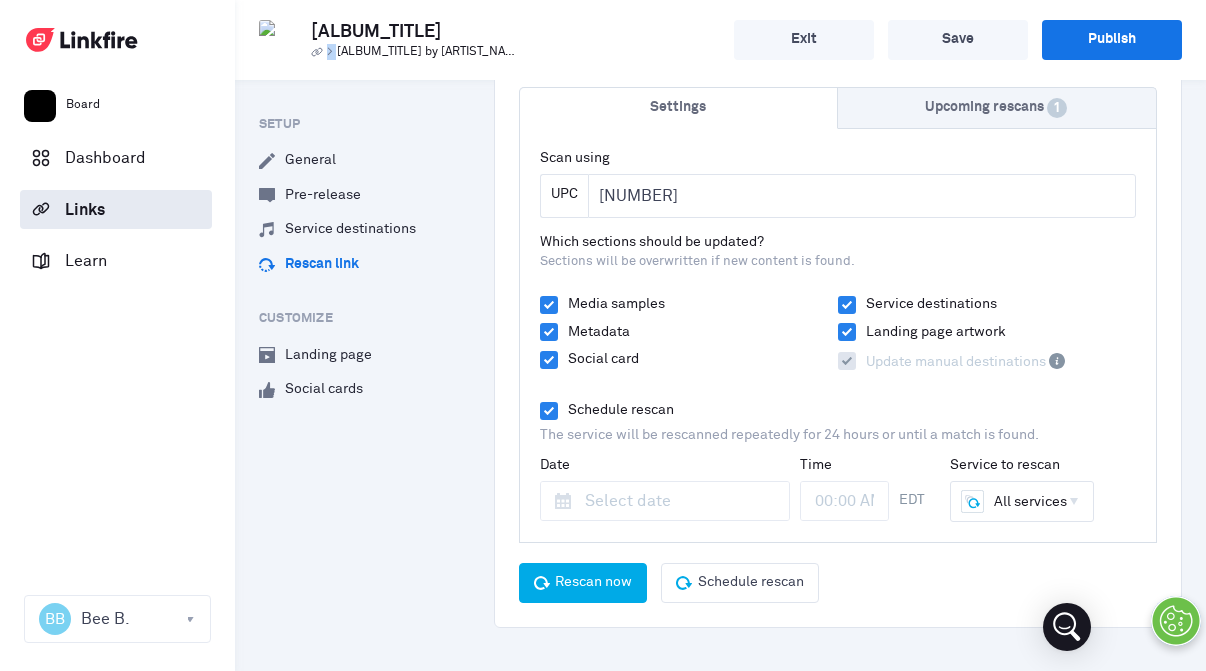 click at bounding box center [317, 52] 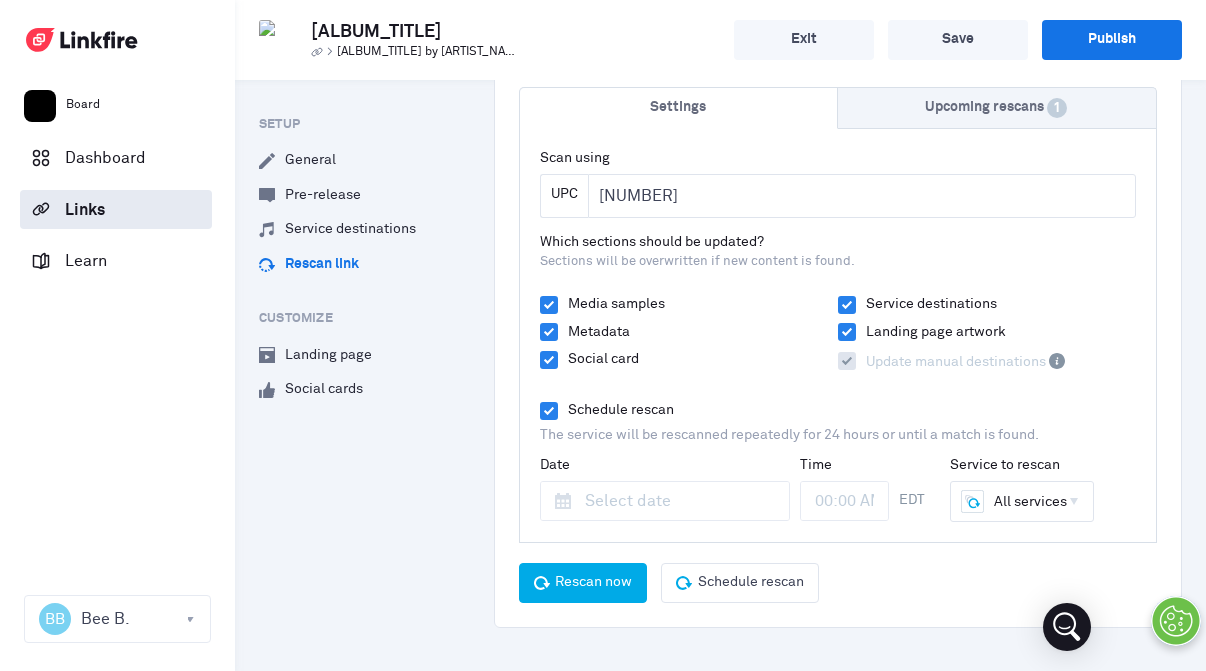 click on "[ALBUM_TITLE] by [ARTIST_NAME]" at bounding box center [428, 52] 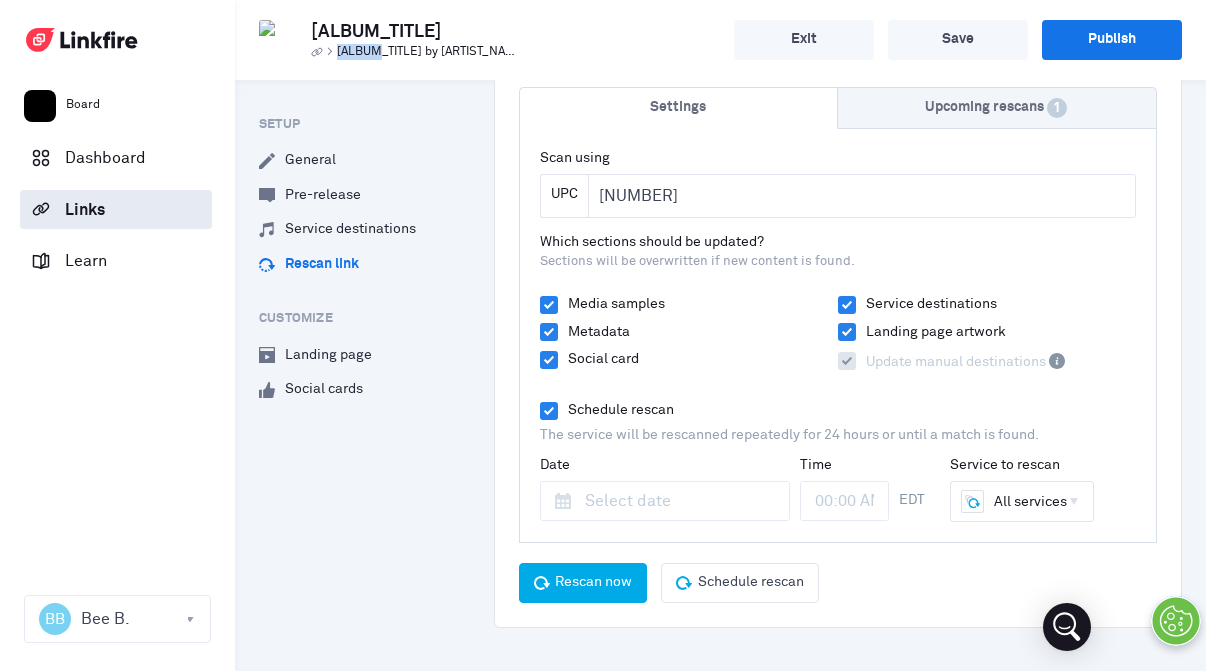 click on "[ALBUM_TITLE] by [ARTIST_NAME]" at bounding box center (428, 52) 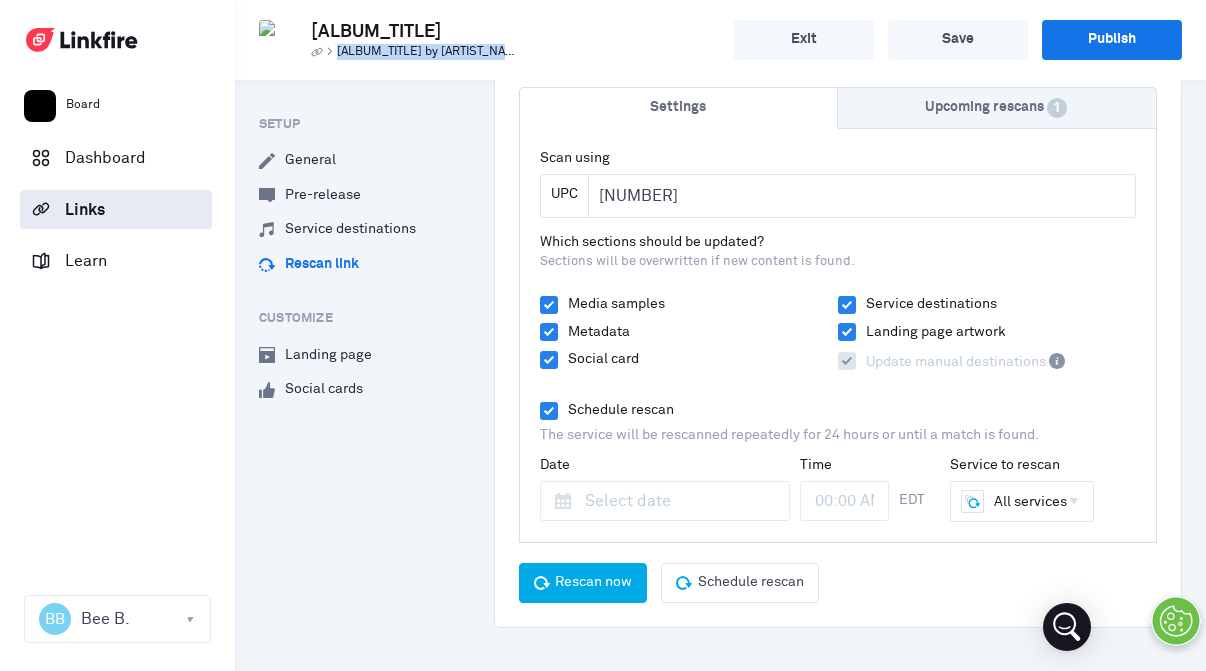 click on "[ALBUM_TITLE] by [ARTIST_NAME]" at bounding box center (428, 52) 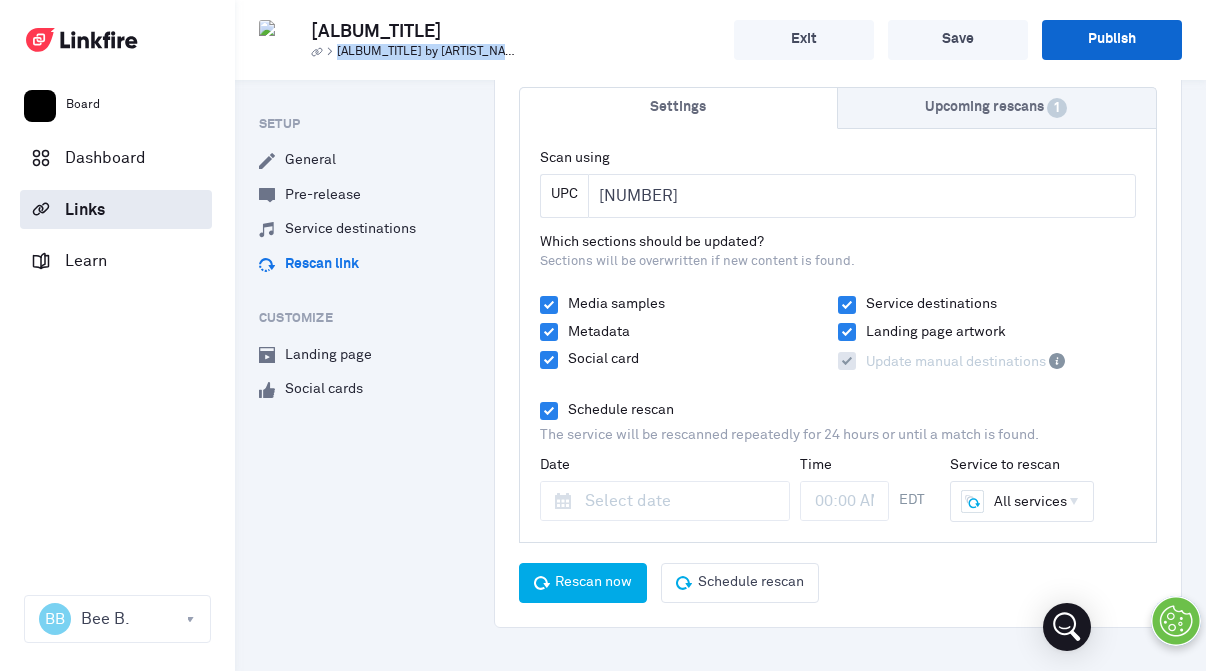 click on "Publish" at bounding box center (1112, 40) 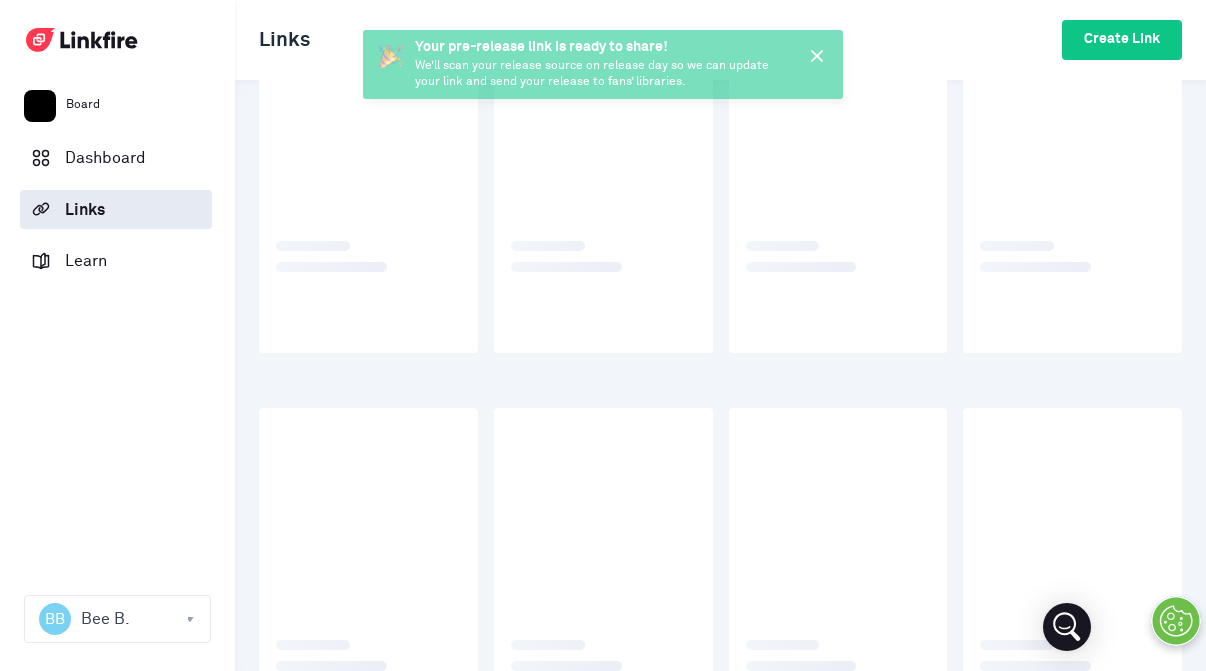 scroll, scrollTop: 0, scrollLeft: 0, axis: both 